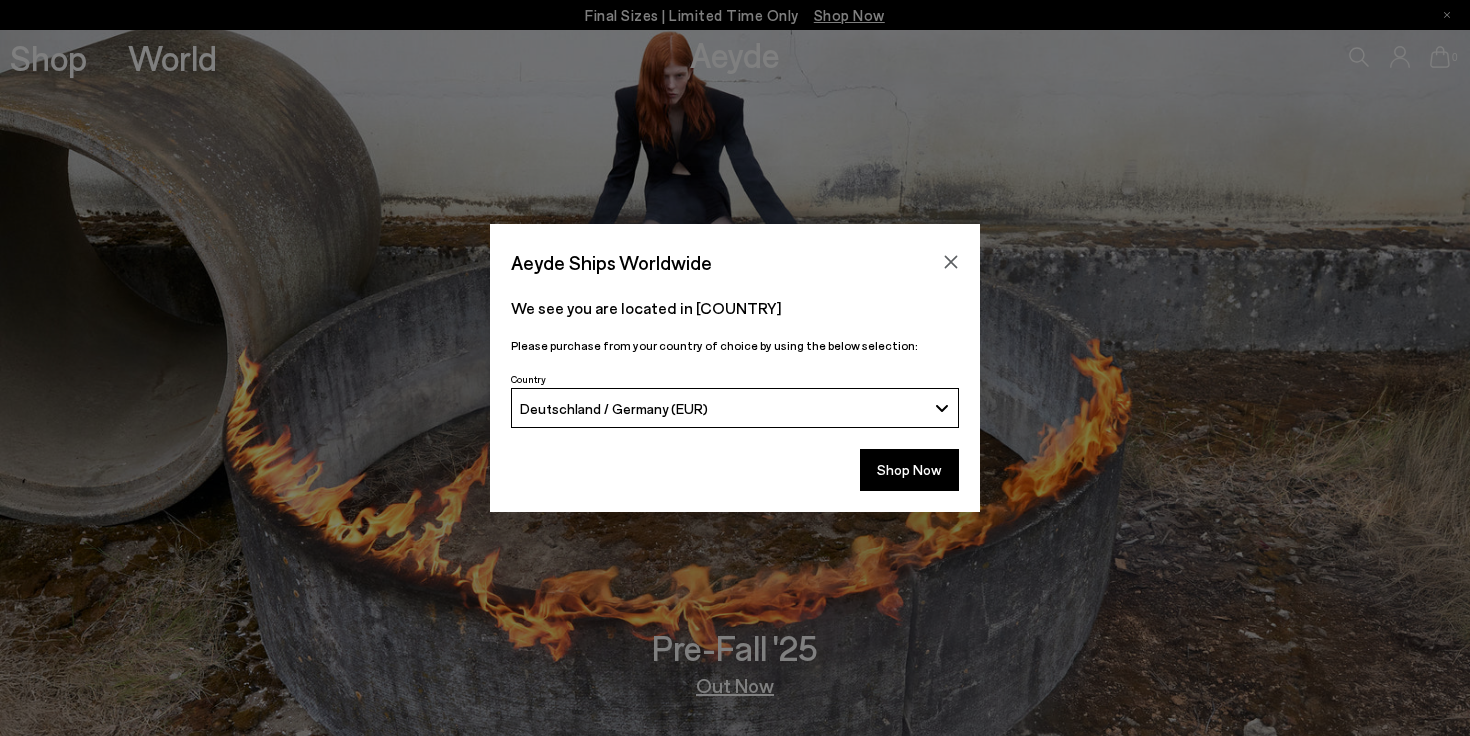 scroll, scrollTop: 0, scrollLeft: 0, axis: both 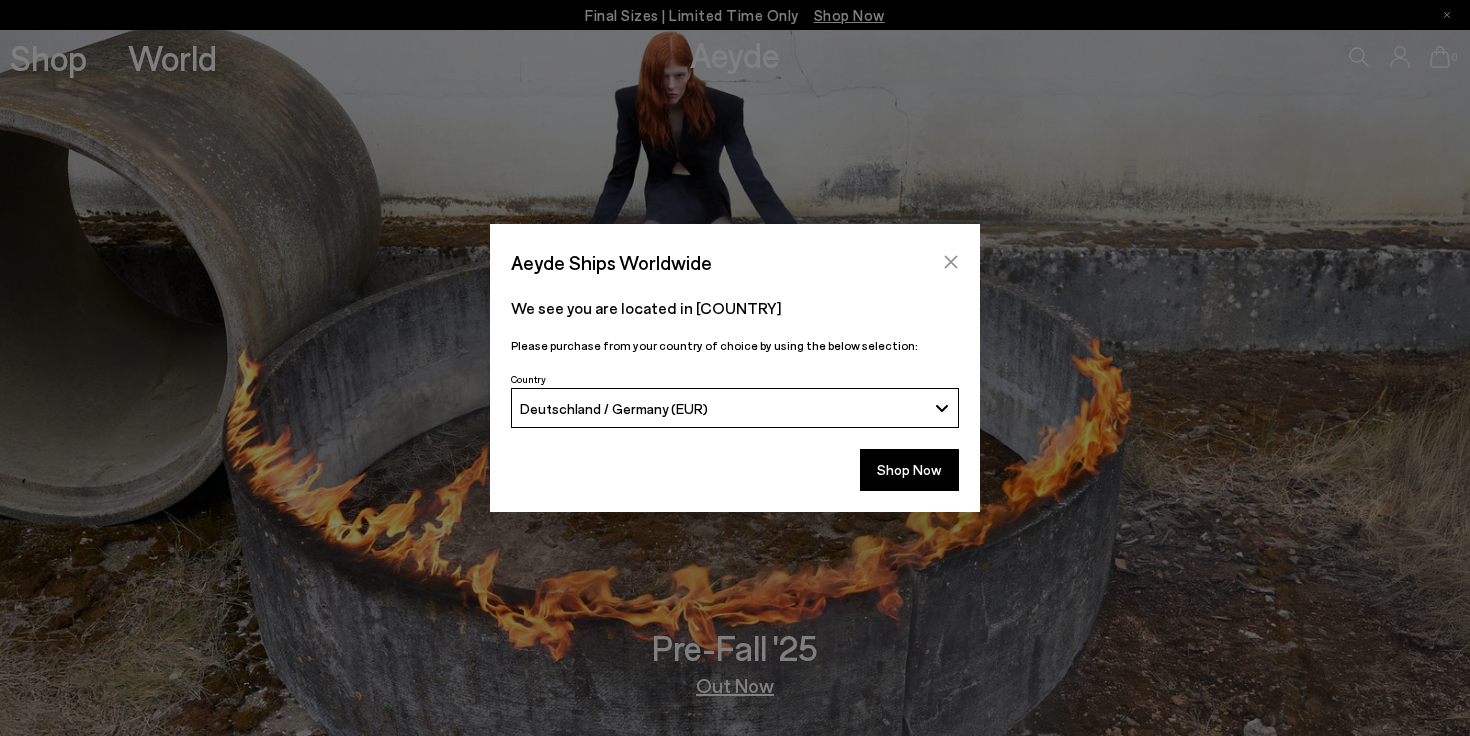 click 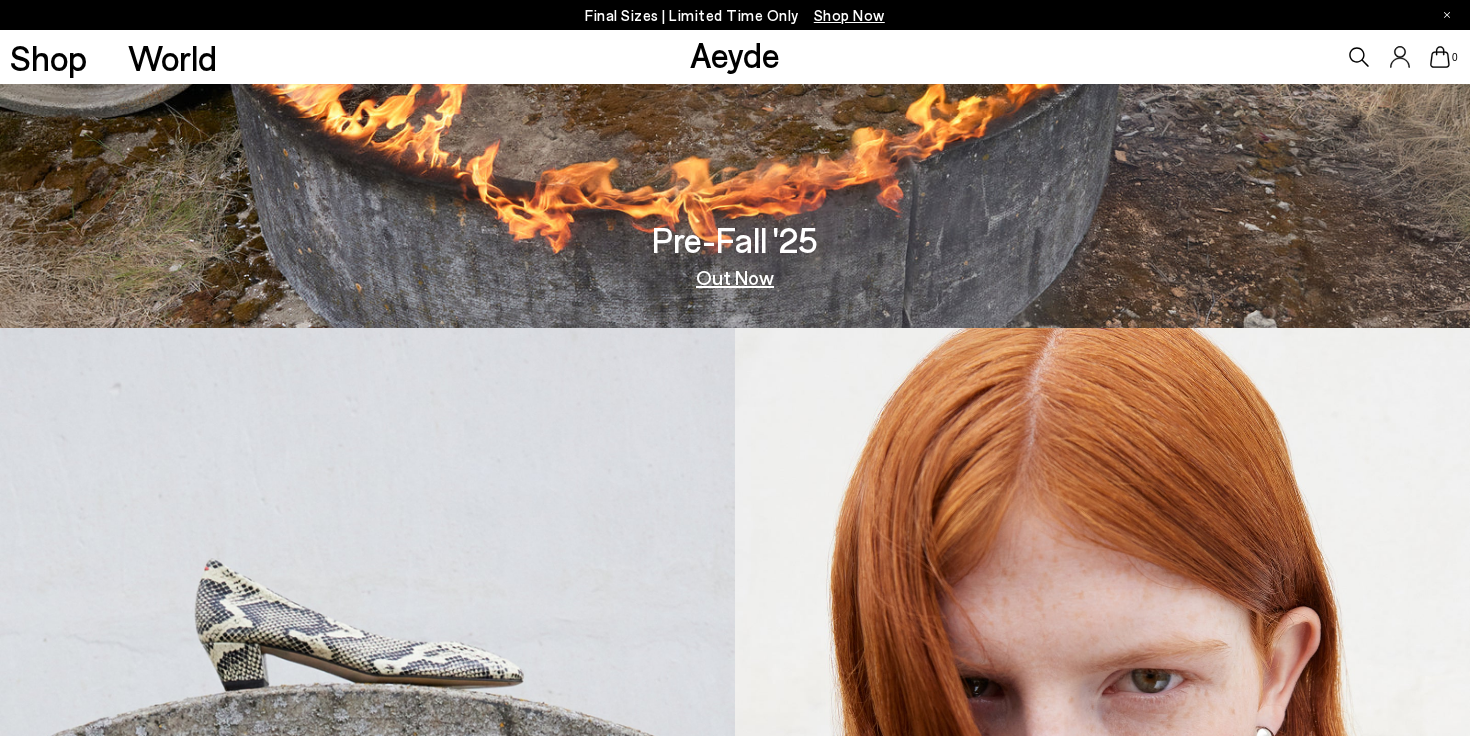 scroll, scrollTop: 426, scrollLeft: 0, axis: vertical 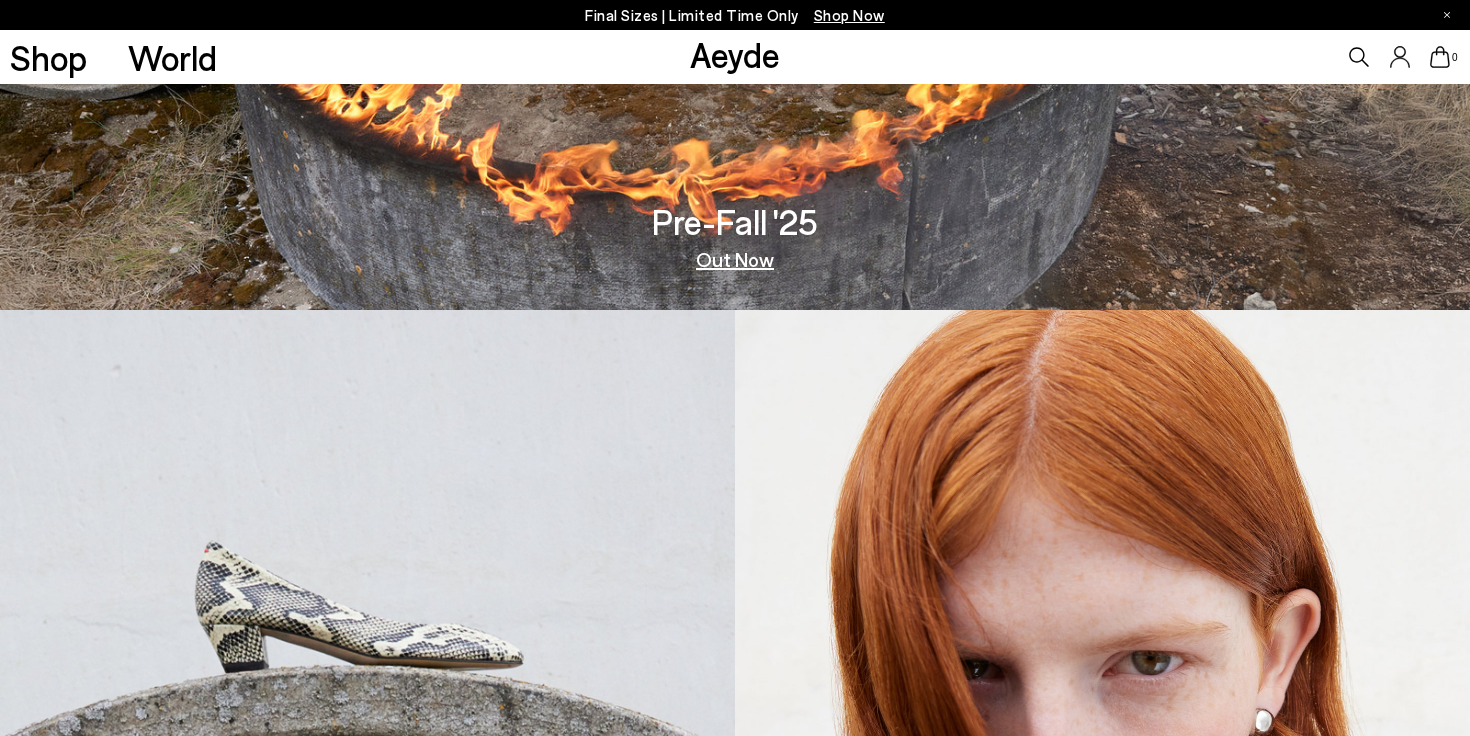 click on "Out Now" at bounding box center [735, 259] 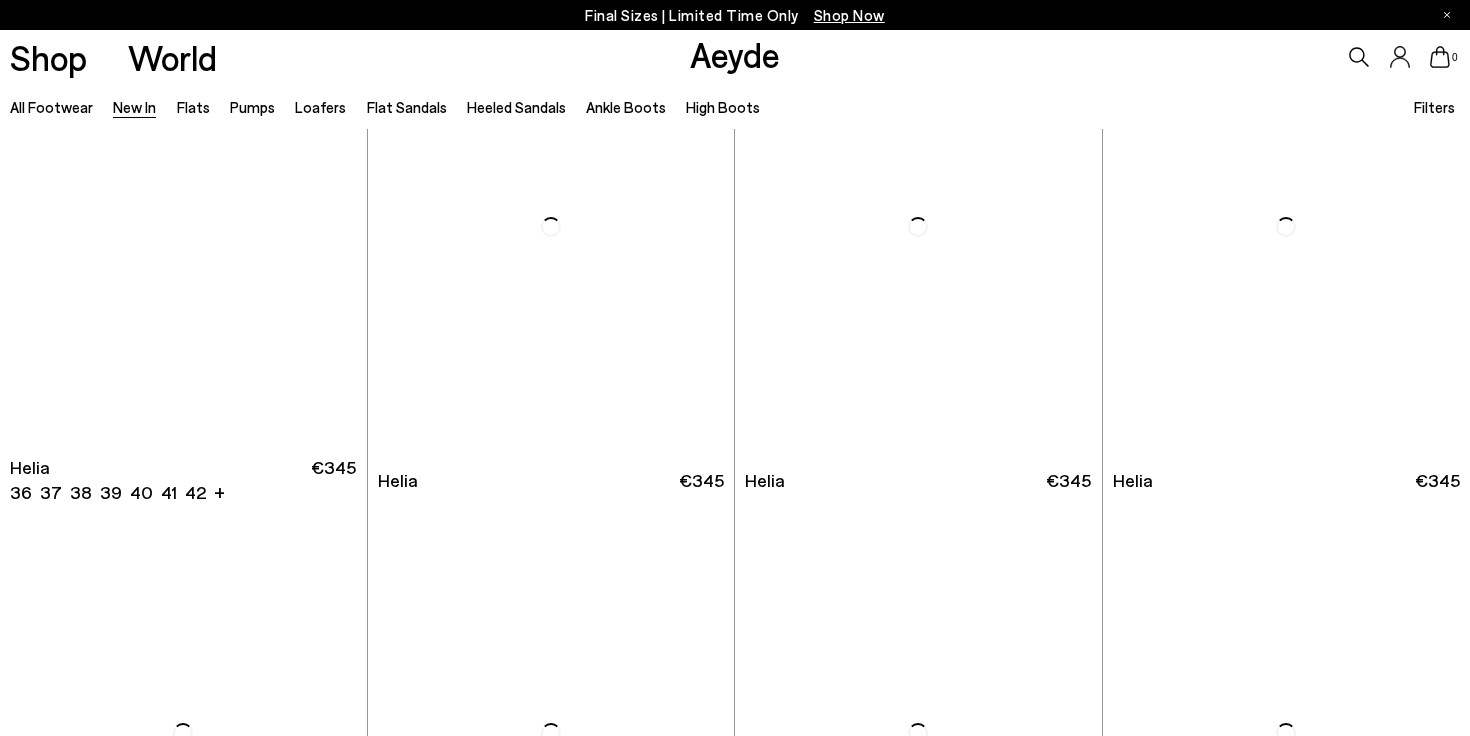 scroll, scrollTop: 641, scrollLeft: 0, axis: vertical 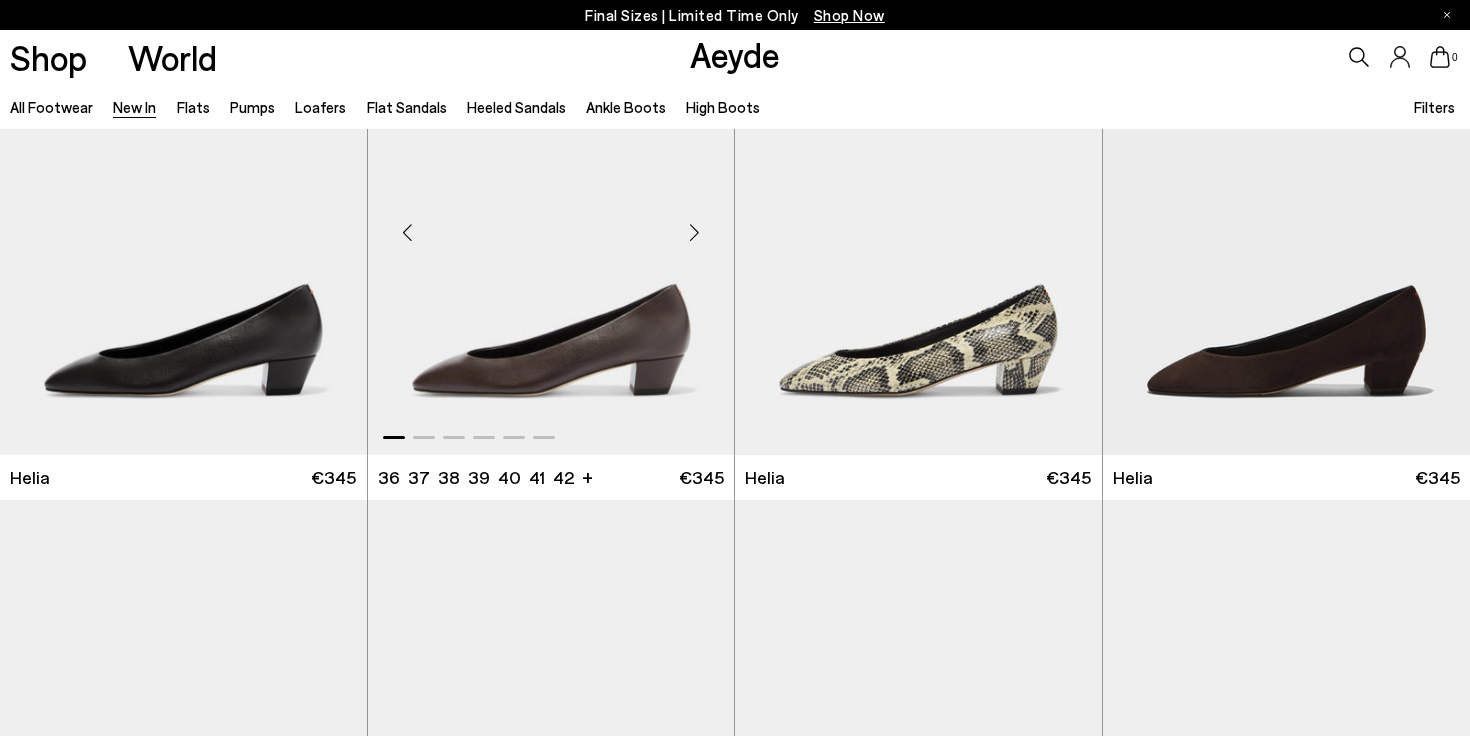 click at bounding box center [694, 232] 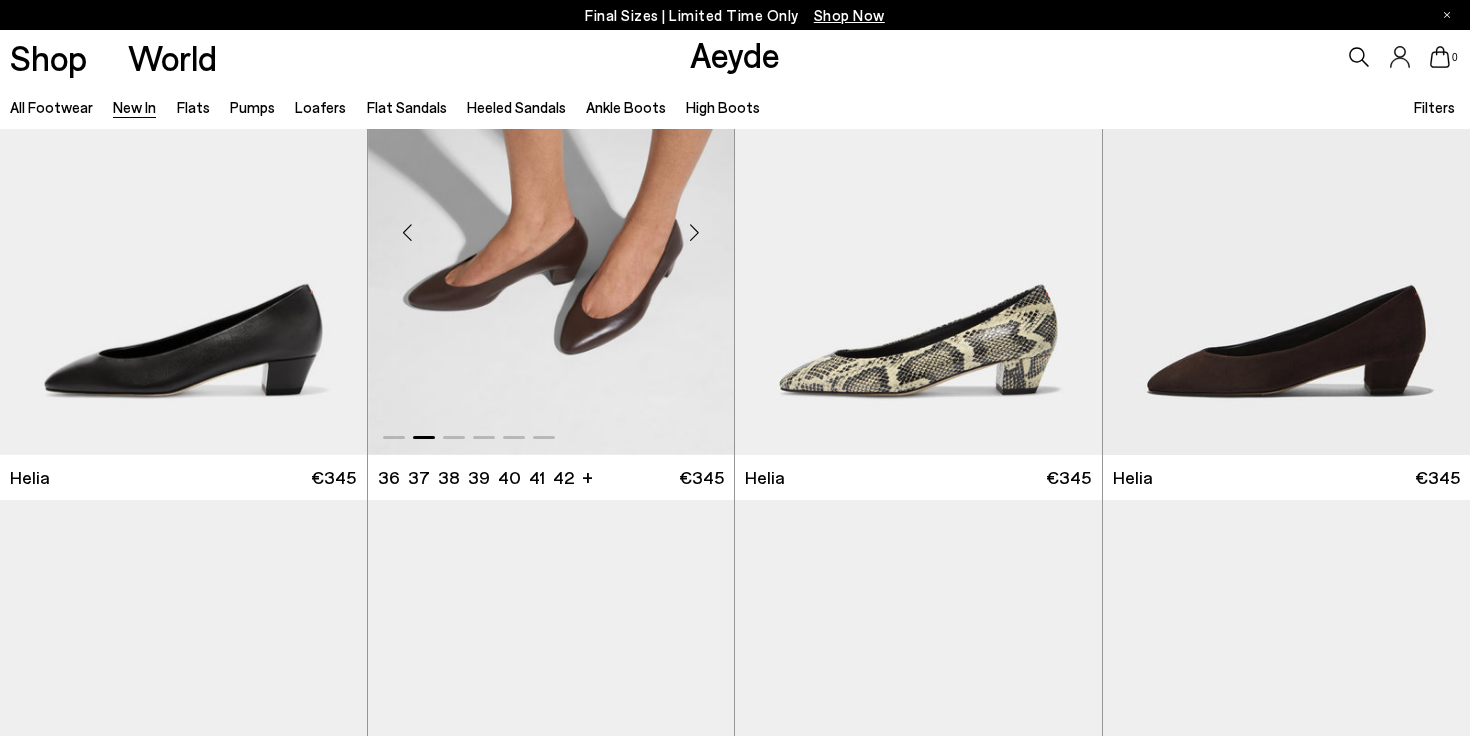 click at bounding box center [694, 232] 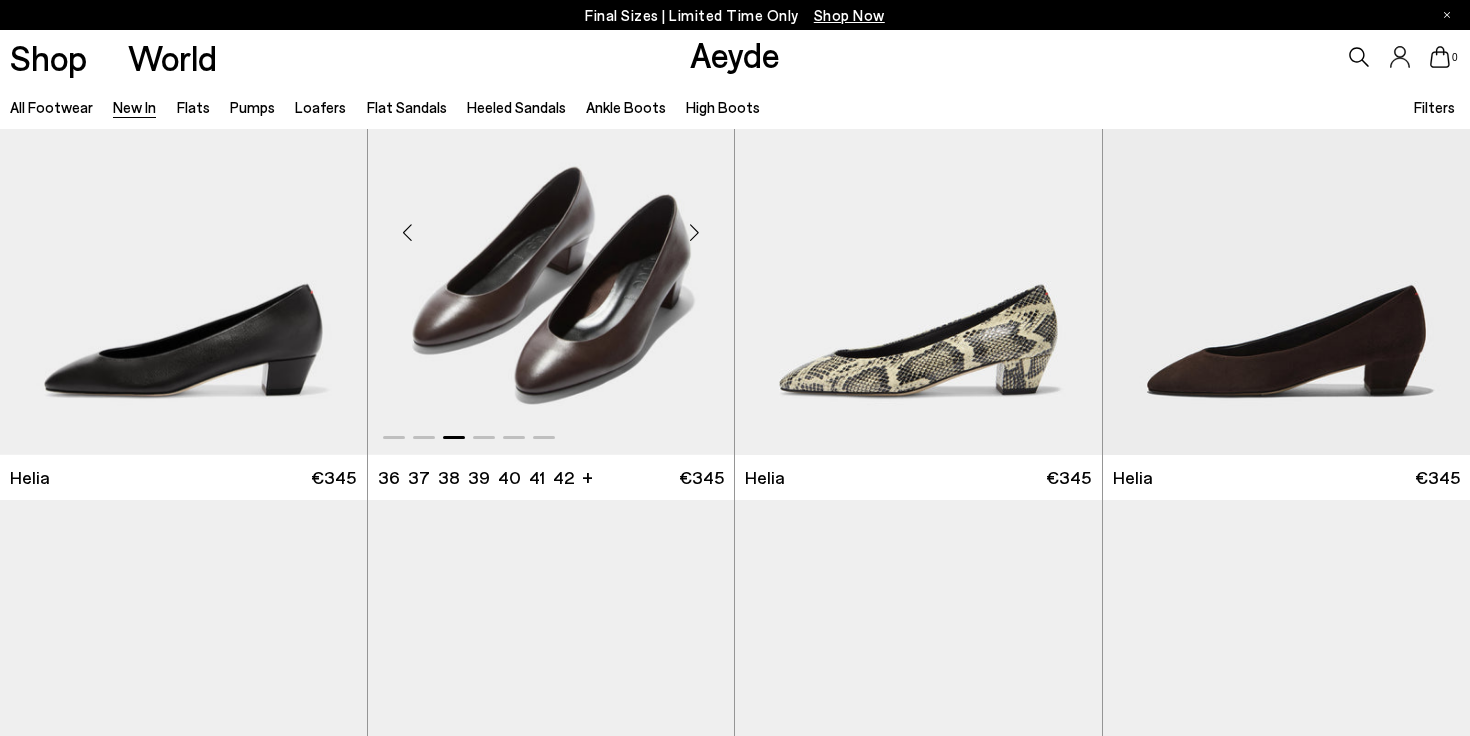 click at bounding box center [694, 232] 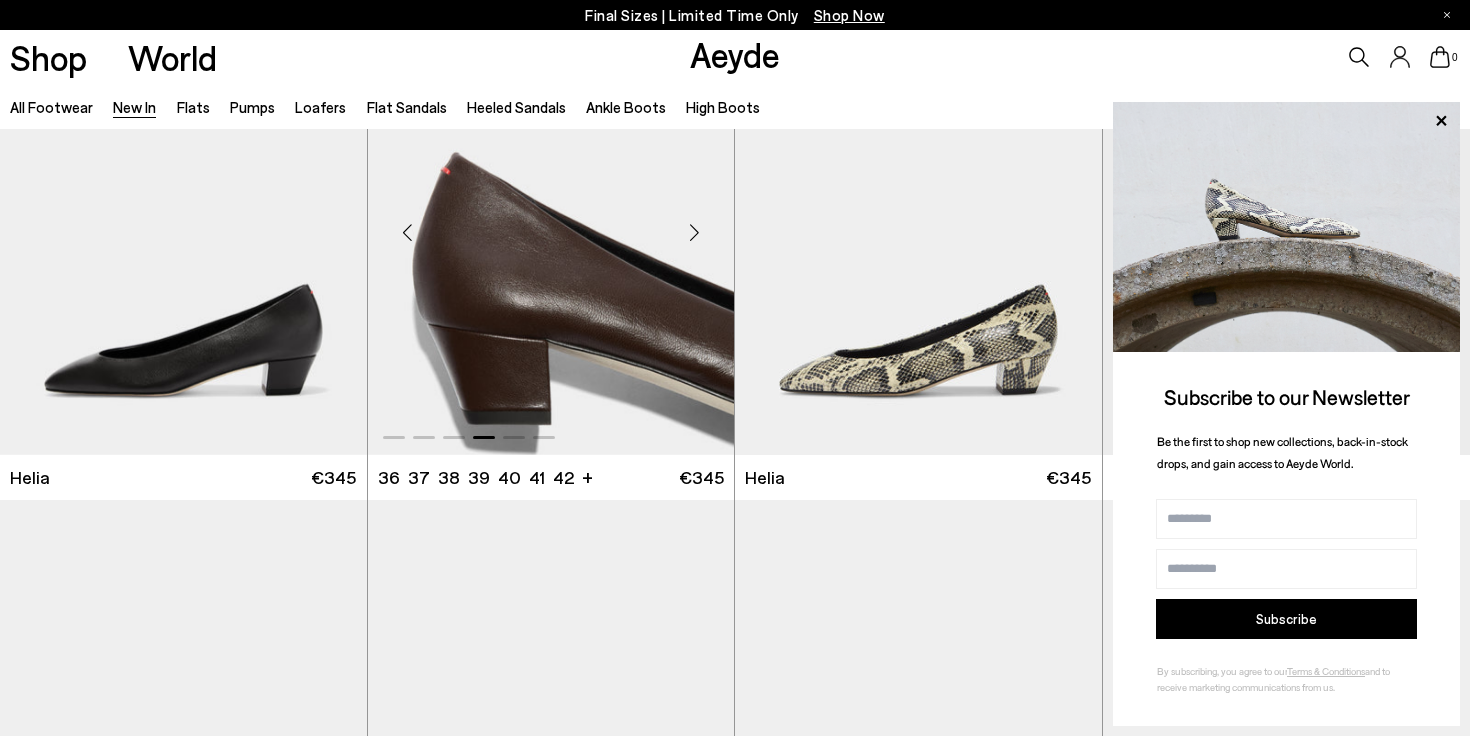 click at bounding box center [694, 232] 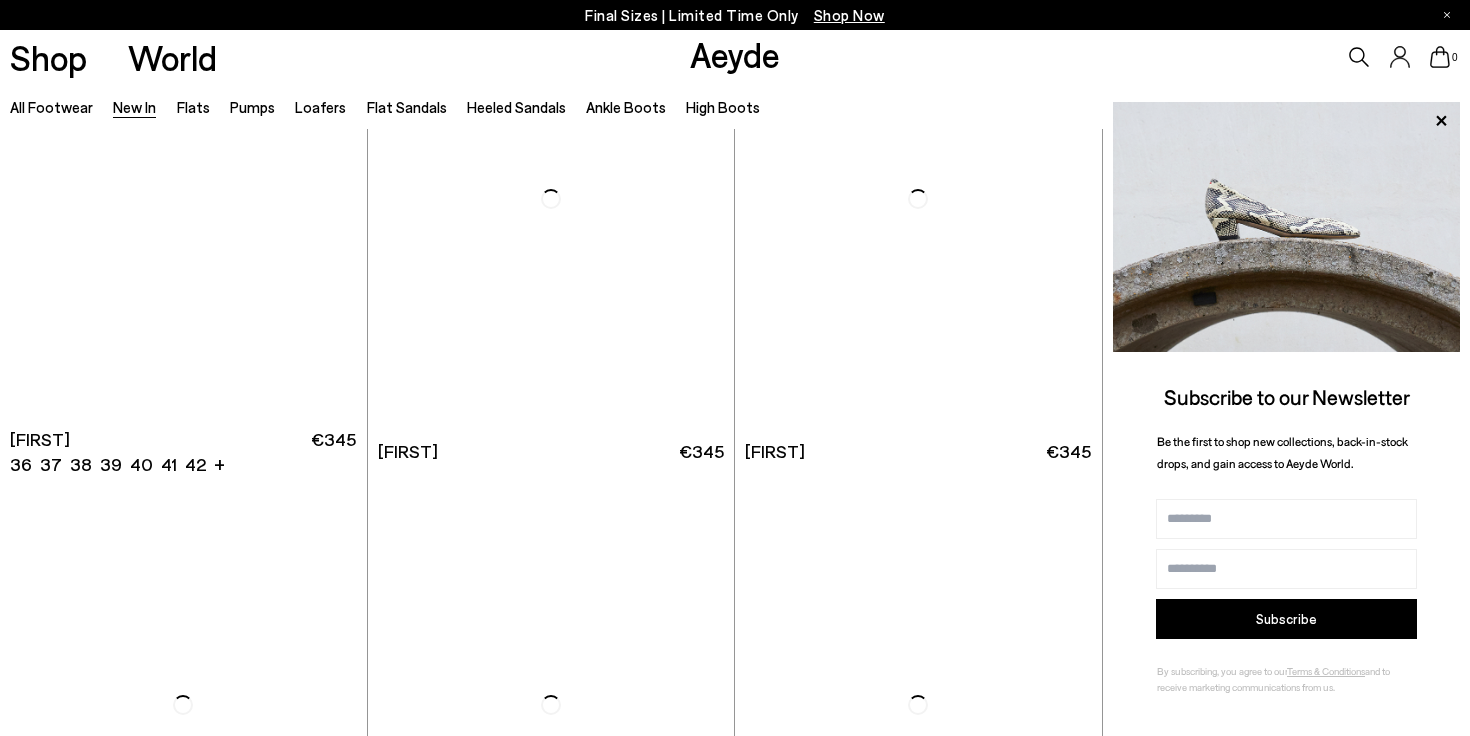 scroll, scrollTop: 6738, scrollLeft: 0, axis: vertical 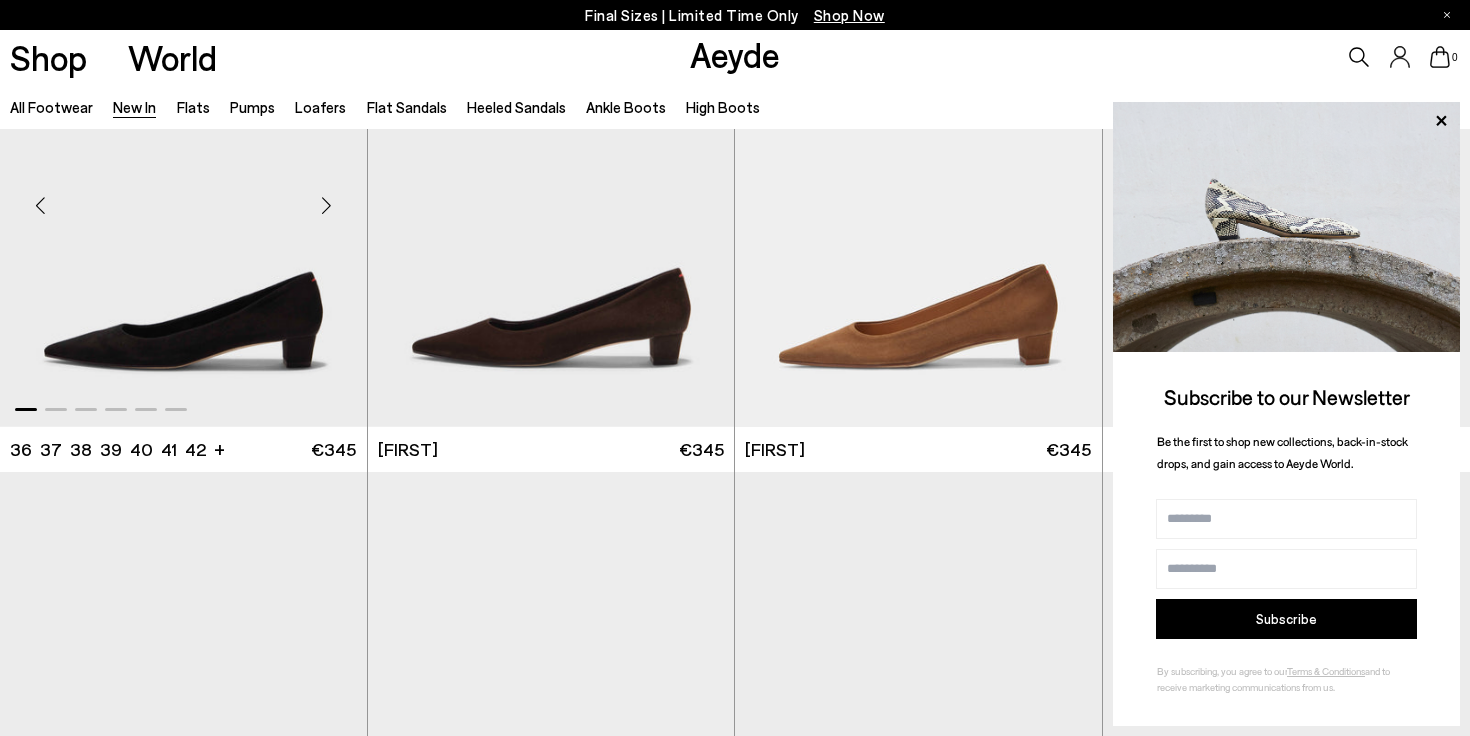 click at bounding box center [327, 205] 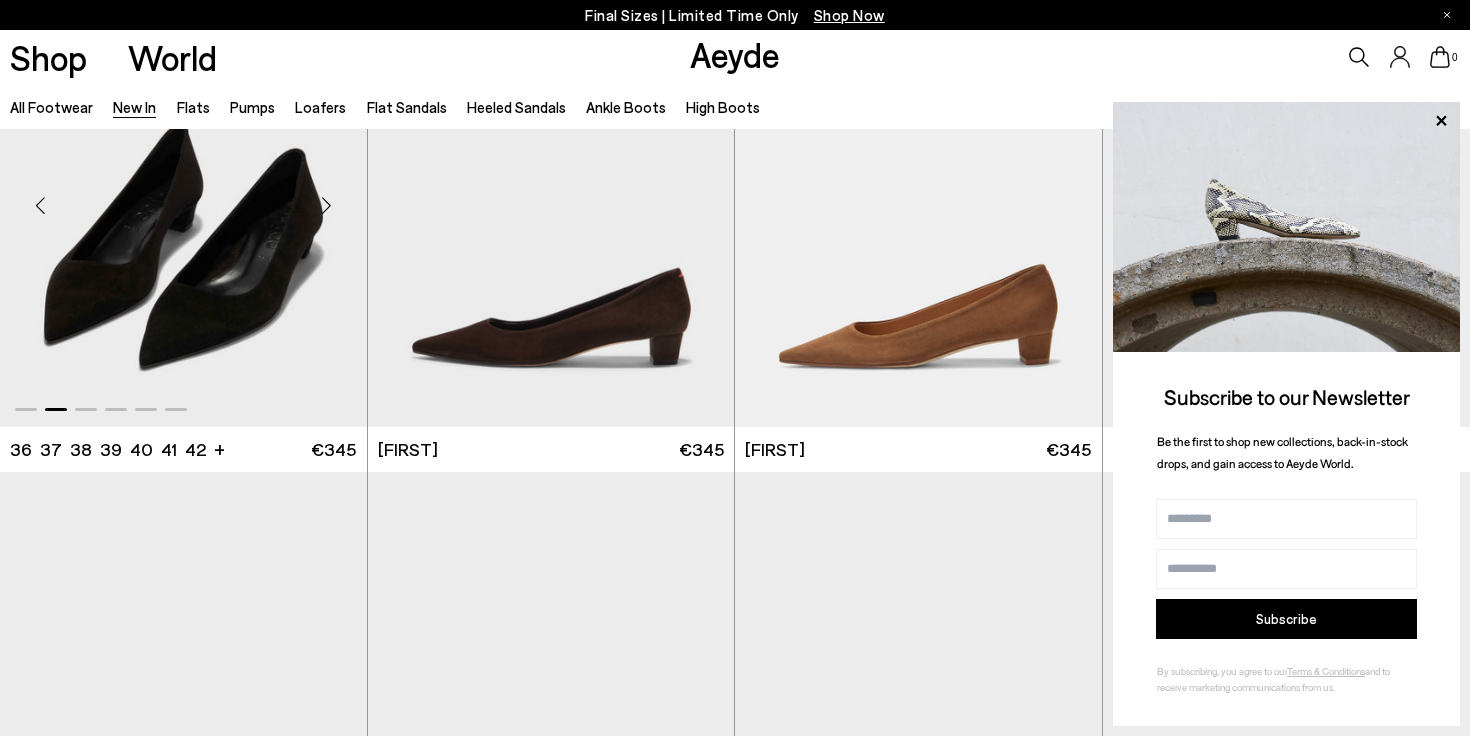 click at bounding box center [327, 205] 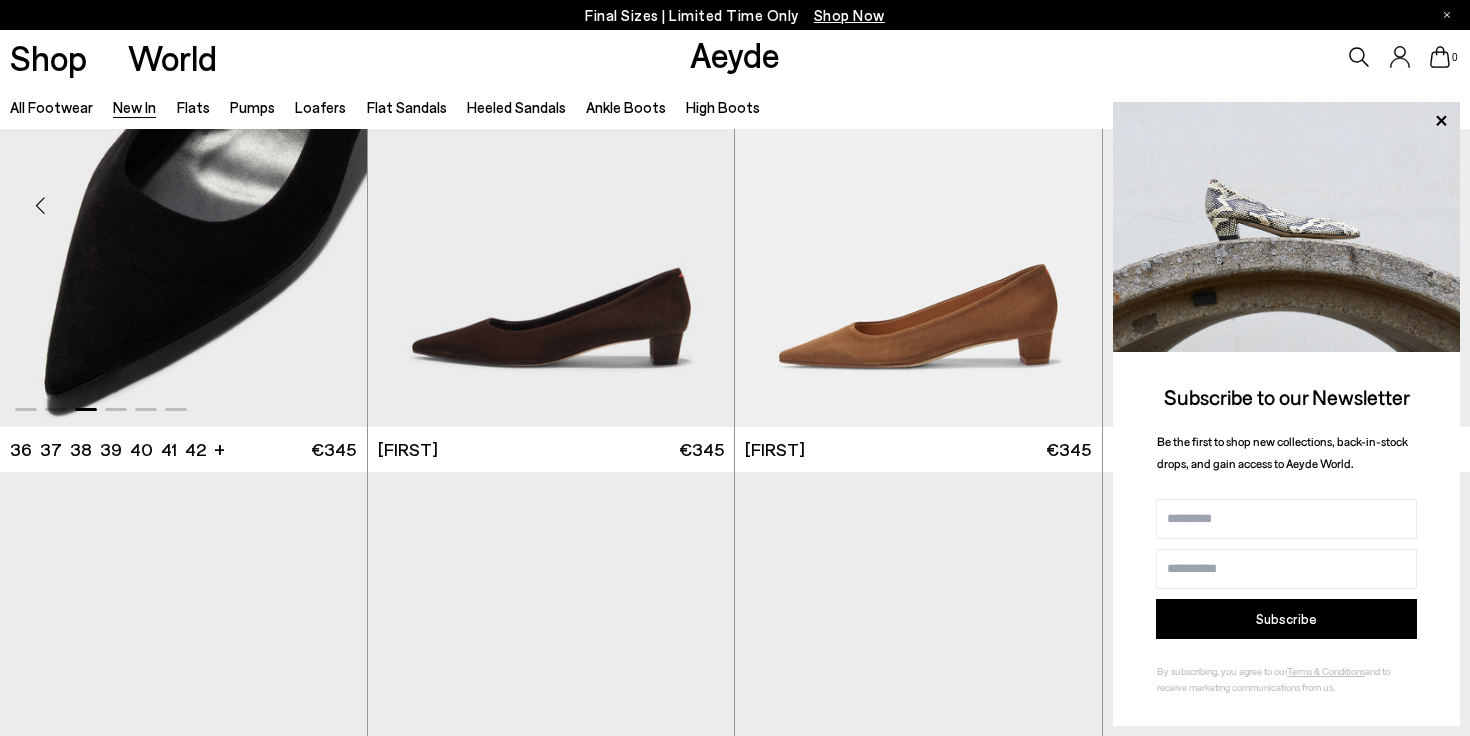 click at bounding box center (327, 205) 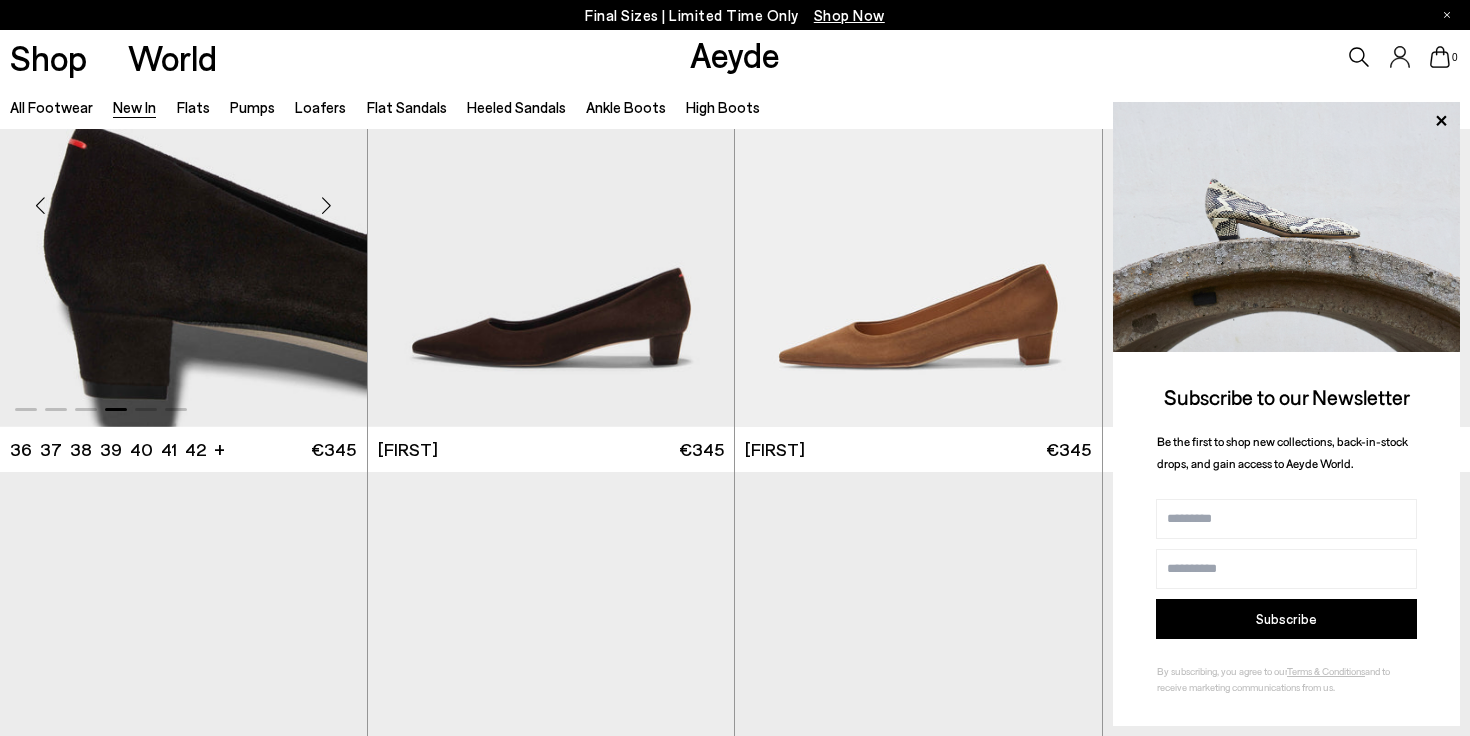 click at bounding box center (327, 205) 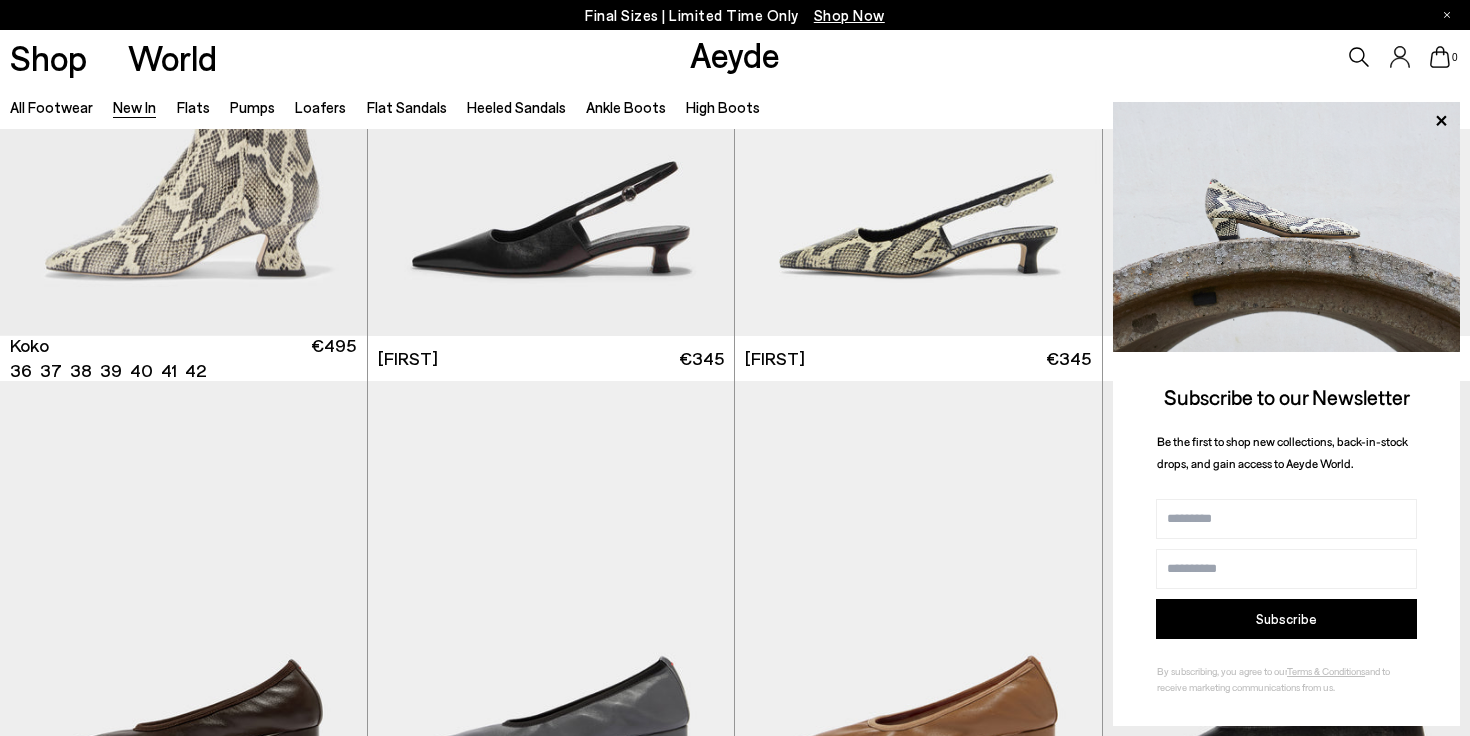 scroll, scrollTop: 8348, scrollLeft: 0, axis: vertical 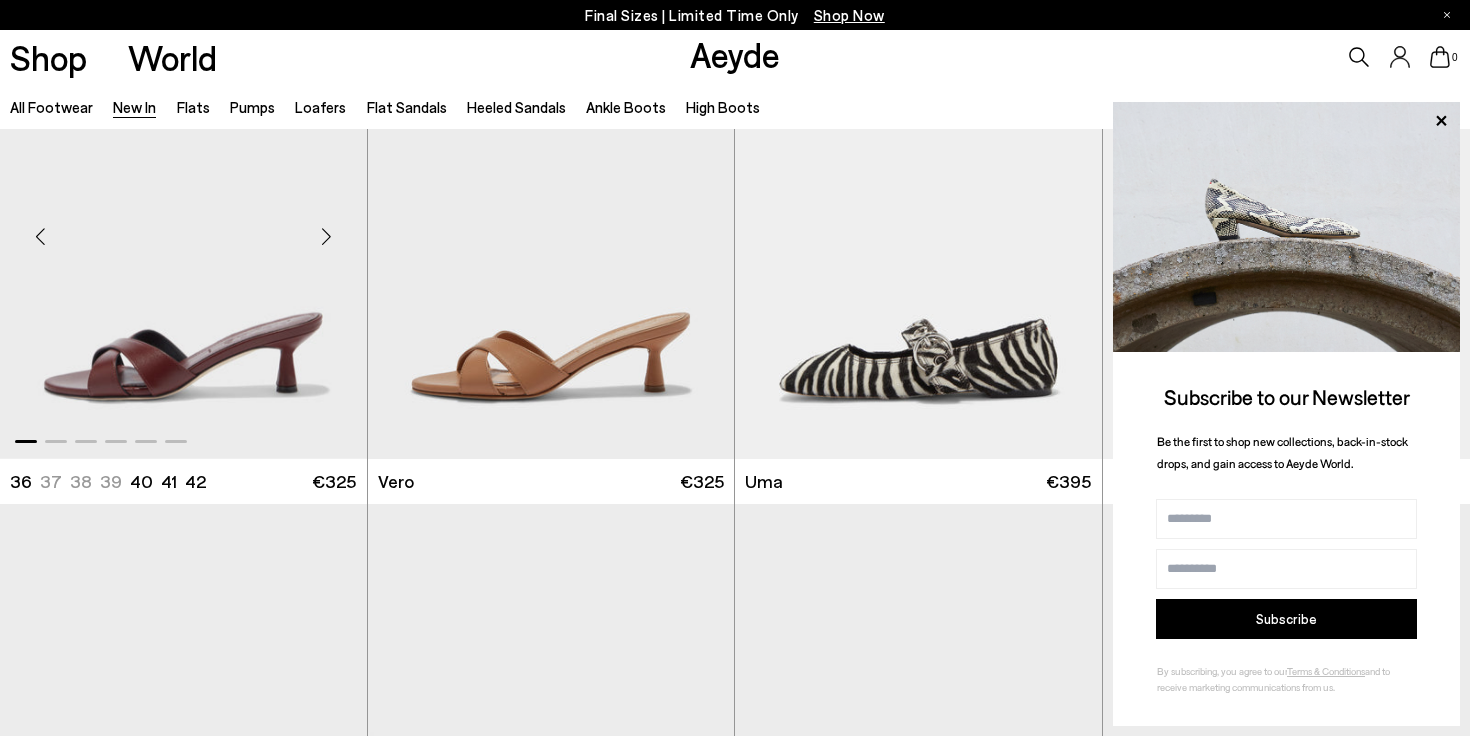 click at bounding box center [327, 237] 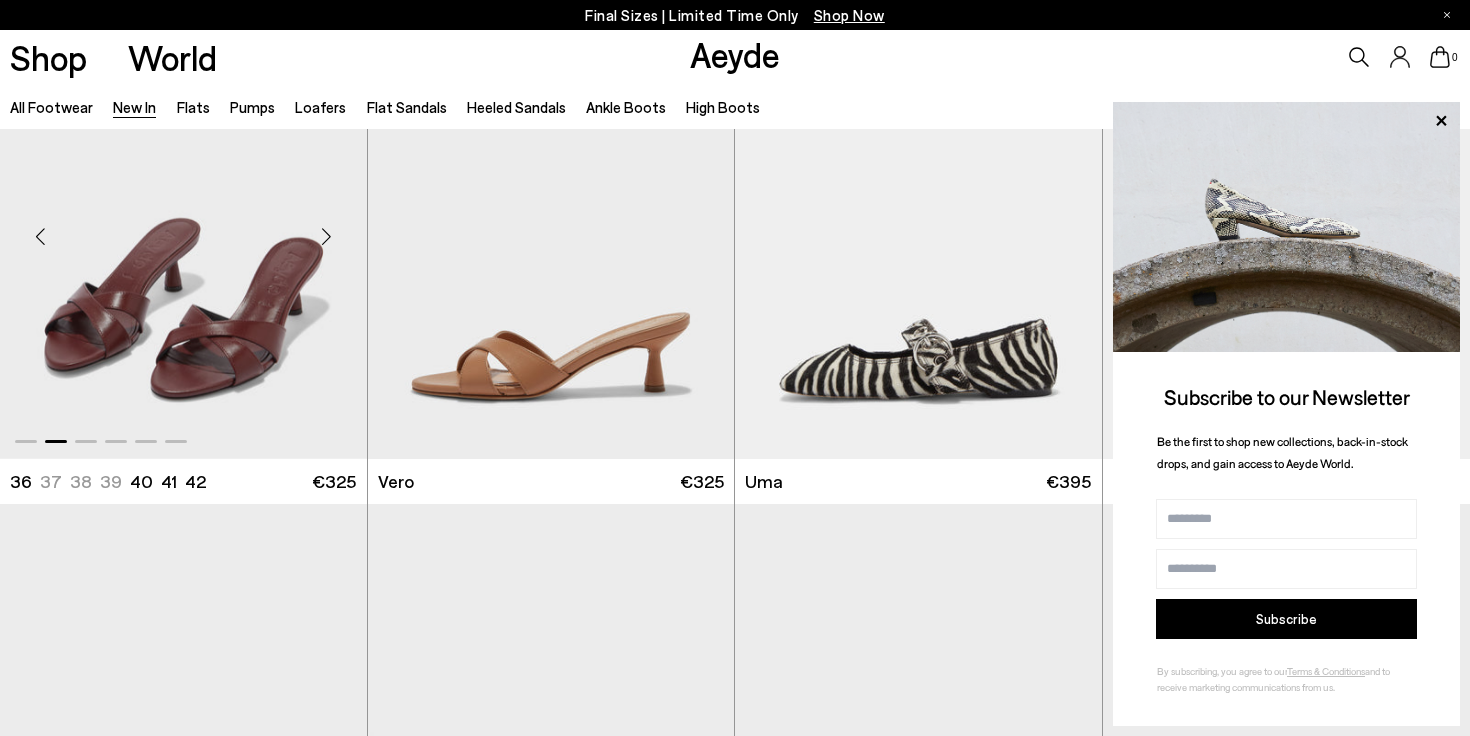click at bounding box center (327, 237) 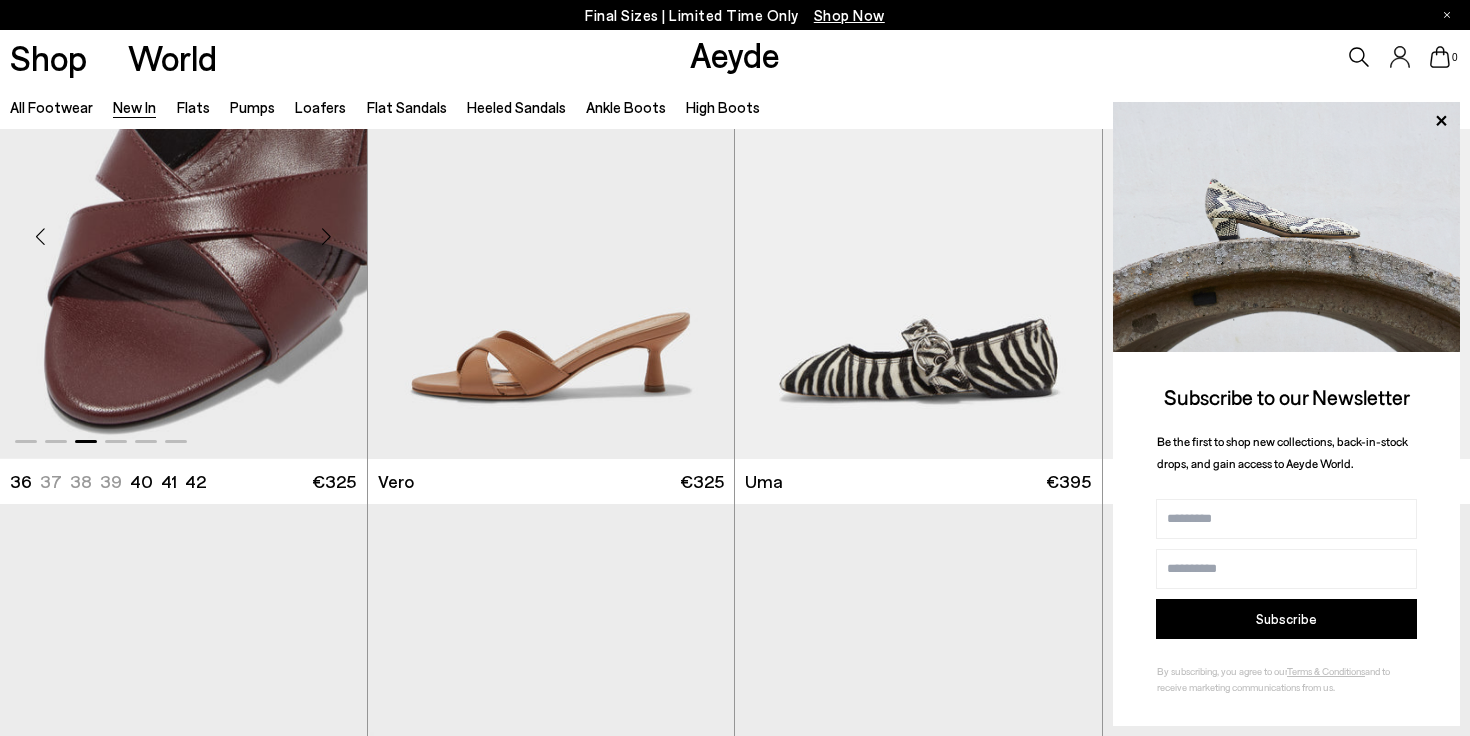 click at bounding box center (327, 237) 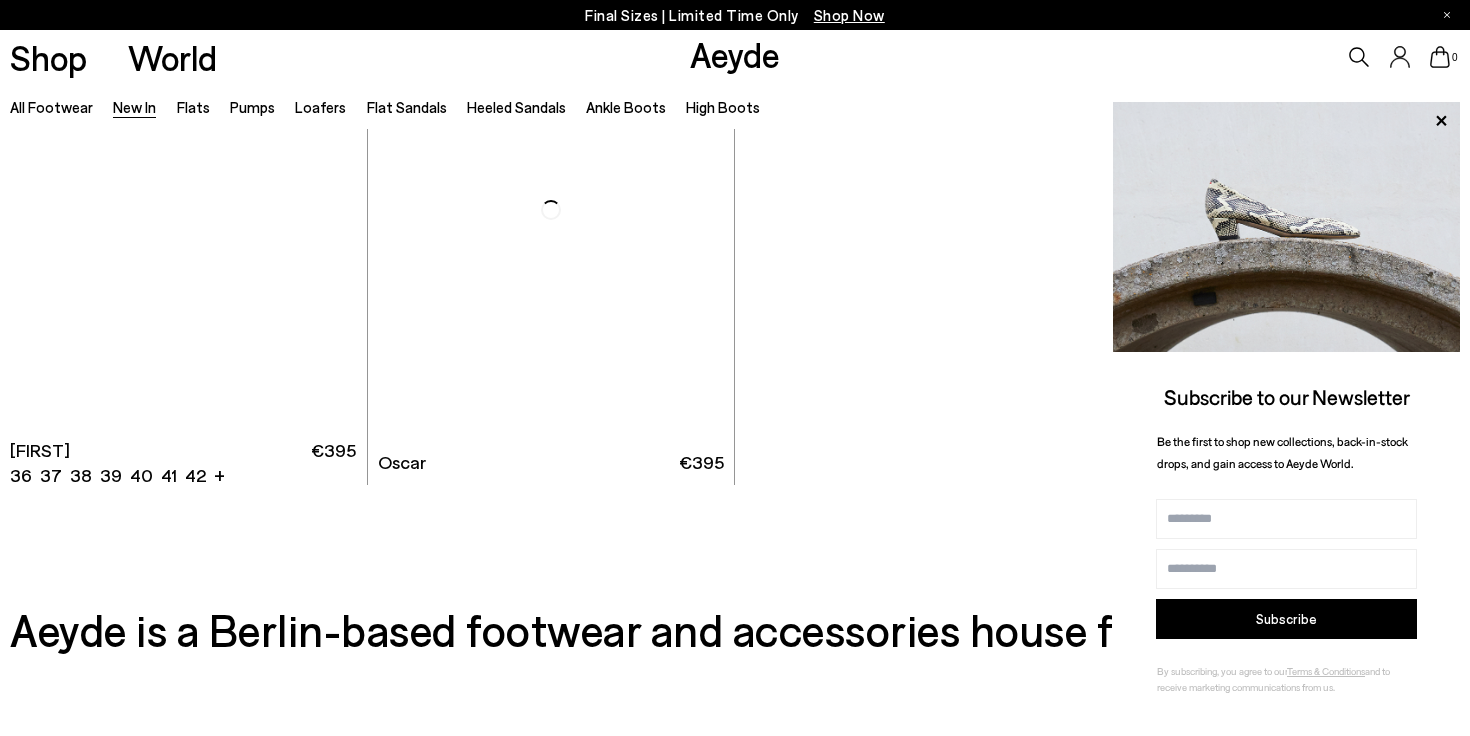 scroll, scrollTop: 16840, scrollLeft: 0, axis: vertical 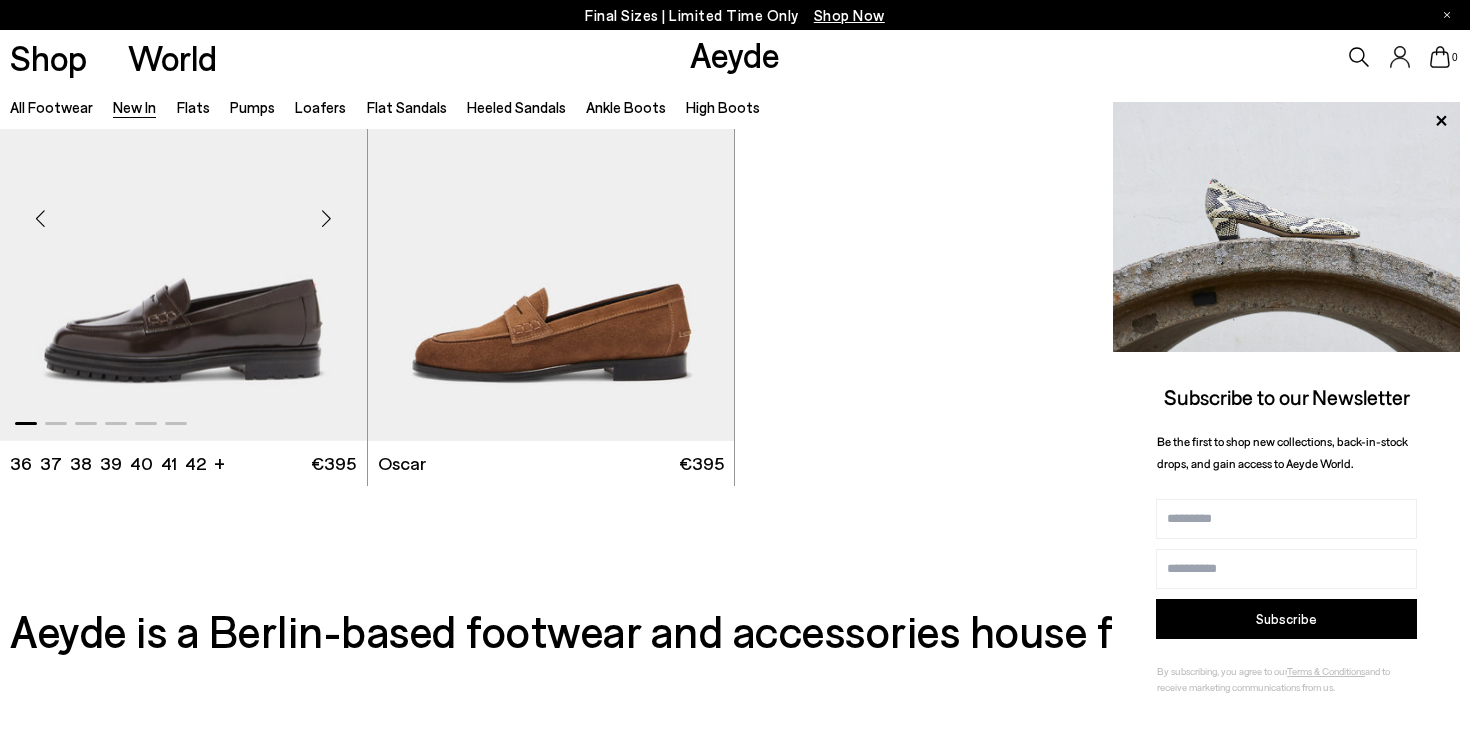 click at bounding box center [327, 219] 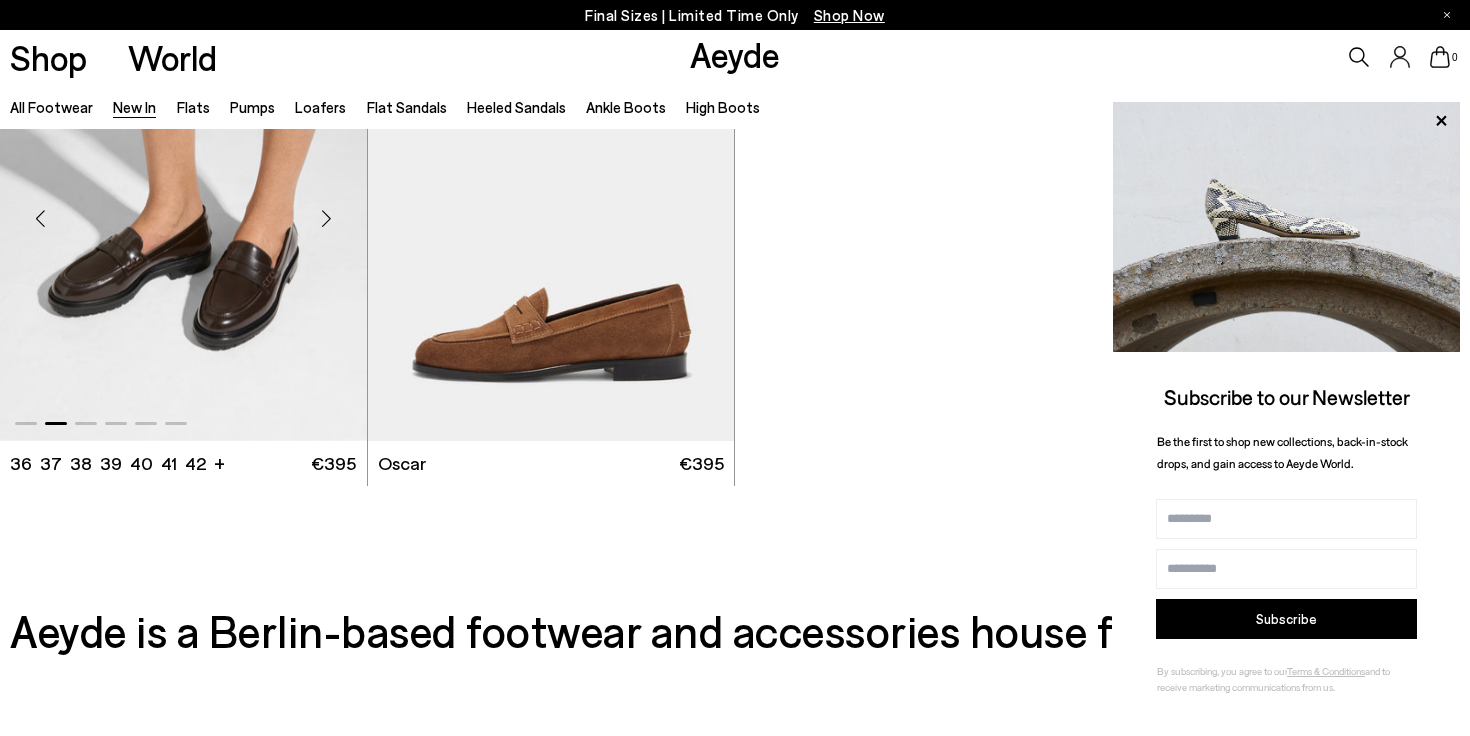 click at bounding box center (327, 219) 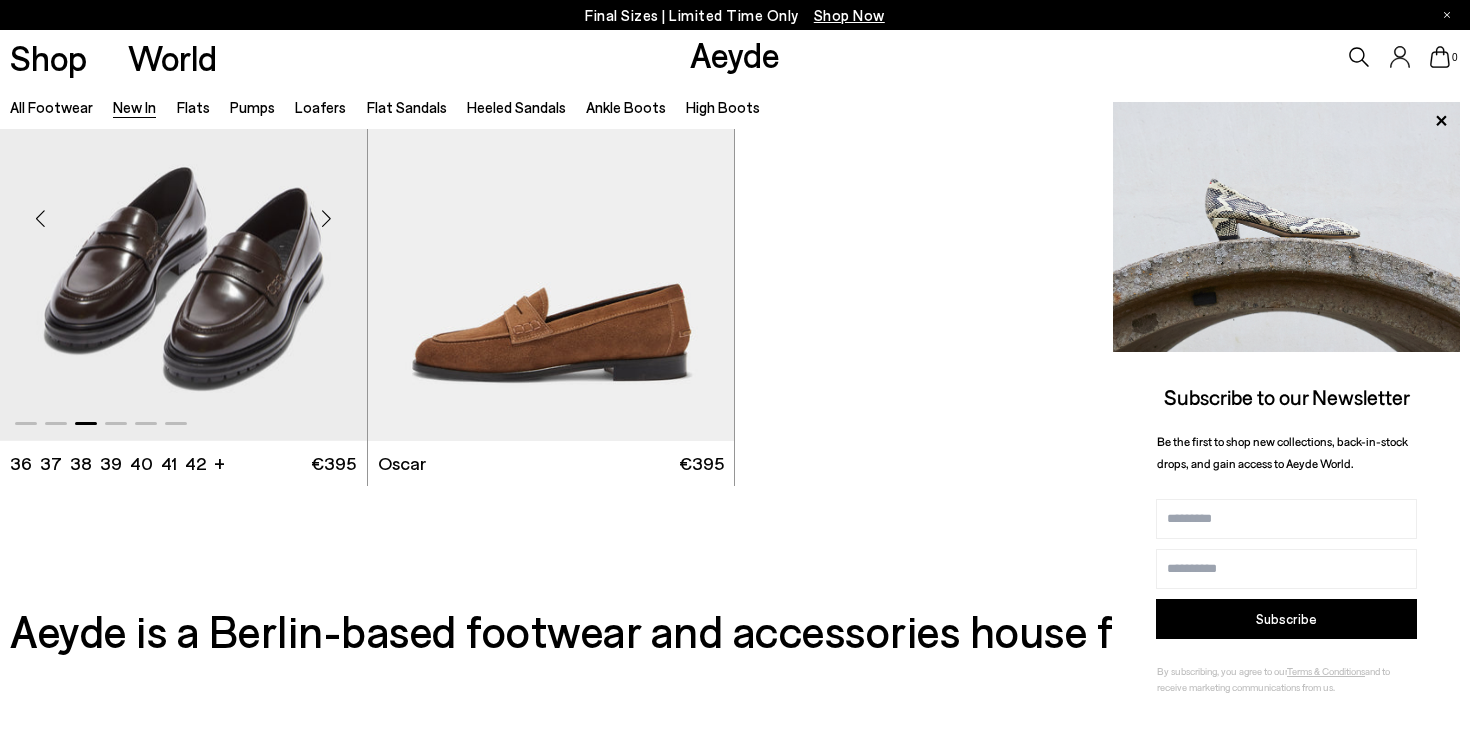 click at bounding box center (327, 219) 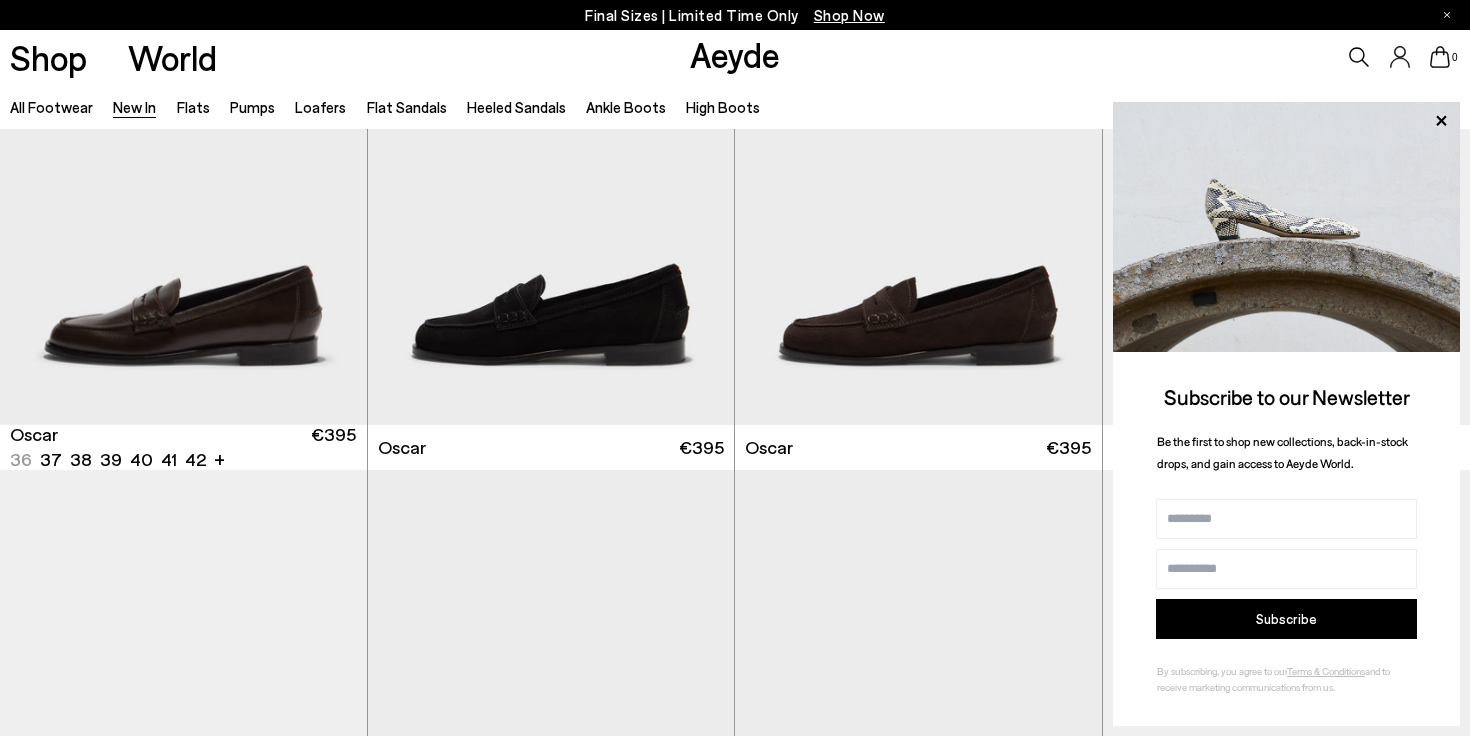 scroll, scrollTop: 15844, scrollLeft: 0, axis: vertical 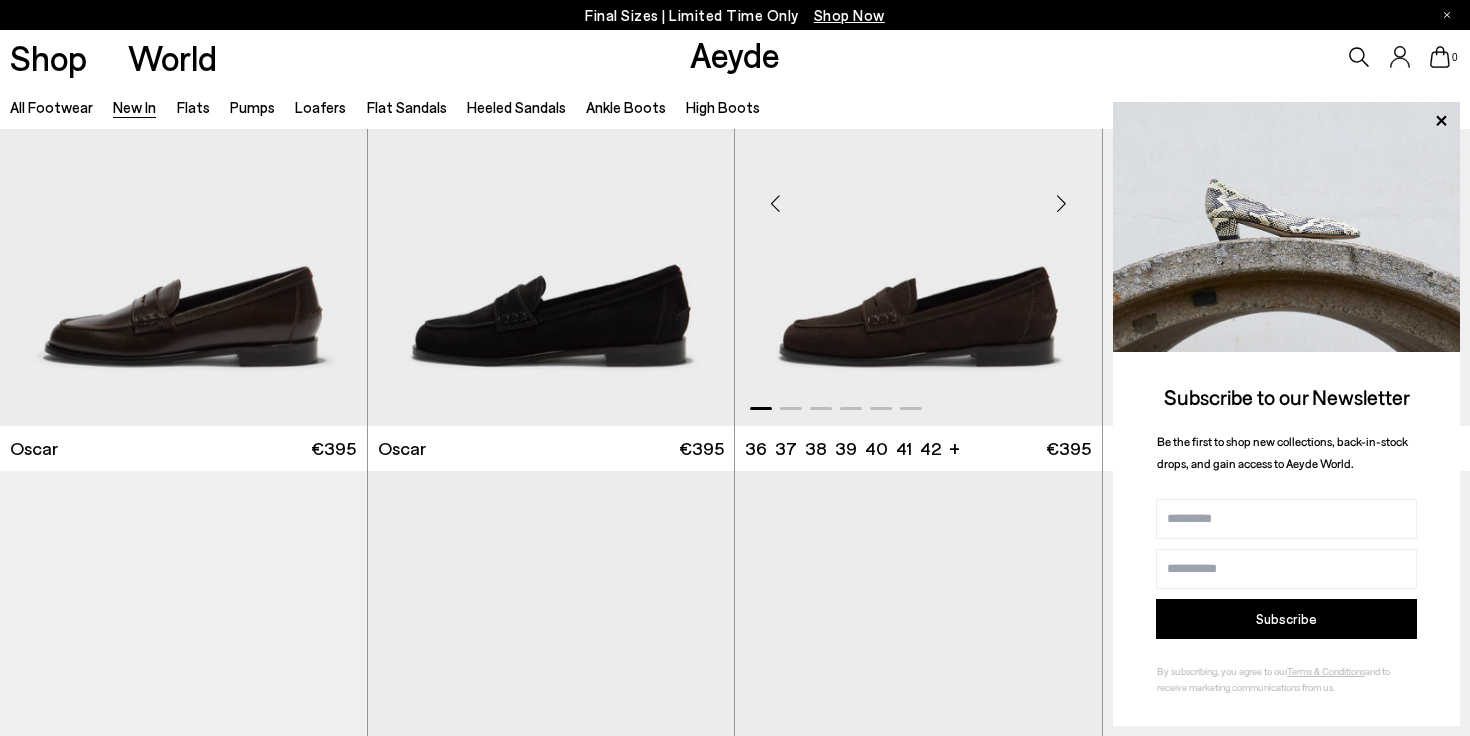 click at bounding box center [1062, 203] 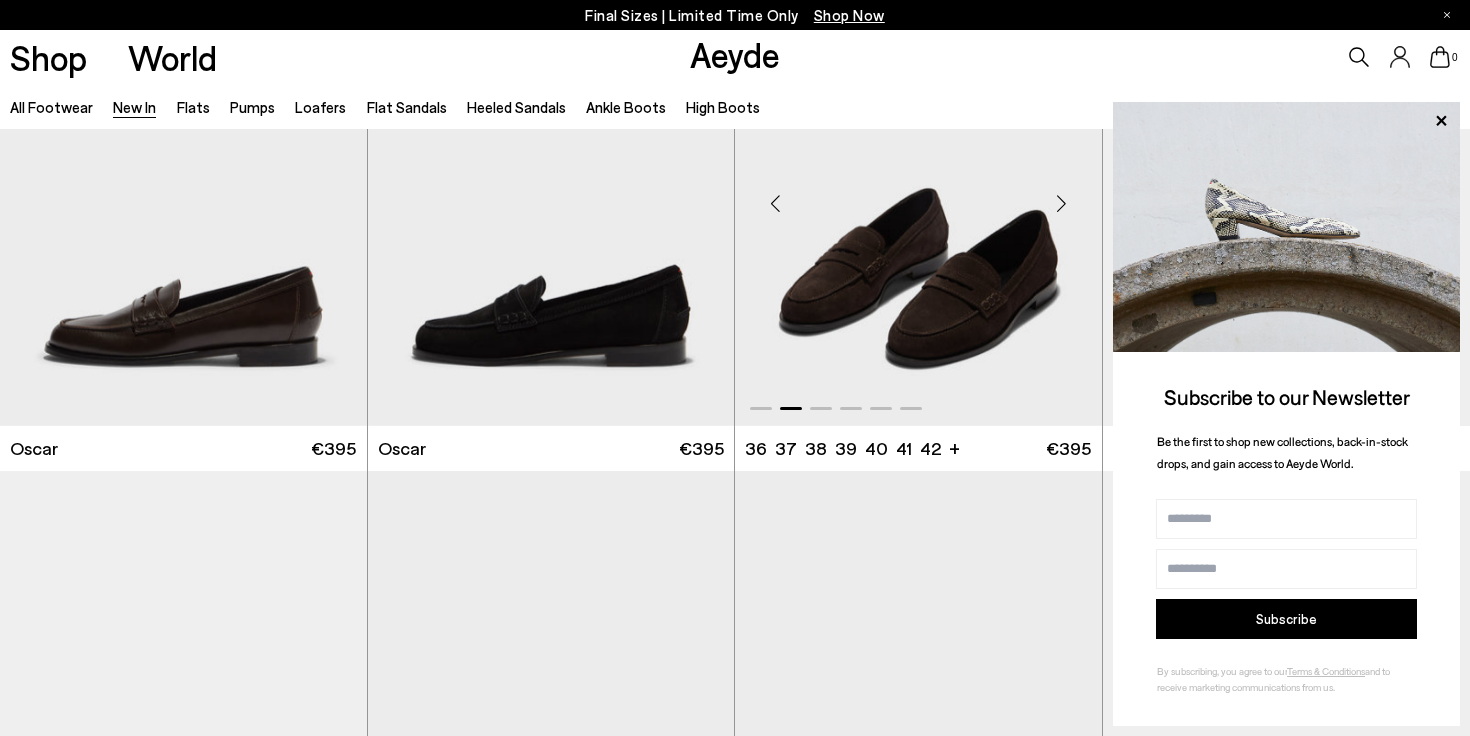 click at bounding box center (1062, 203) 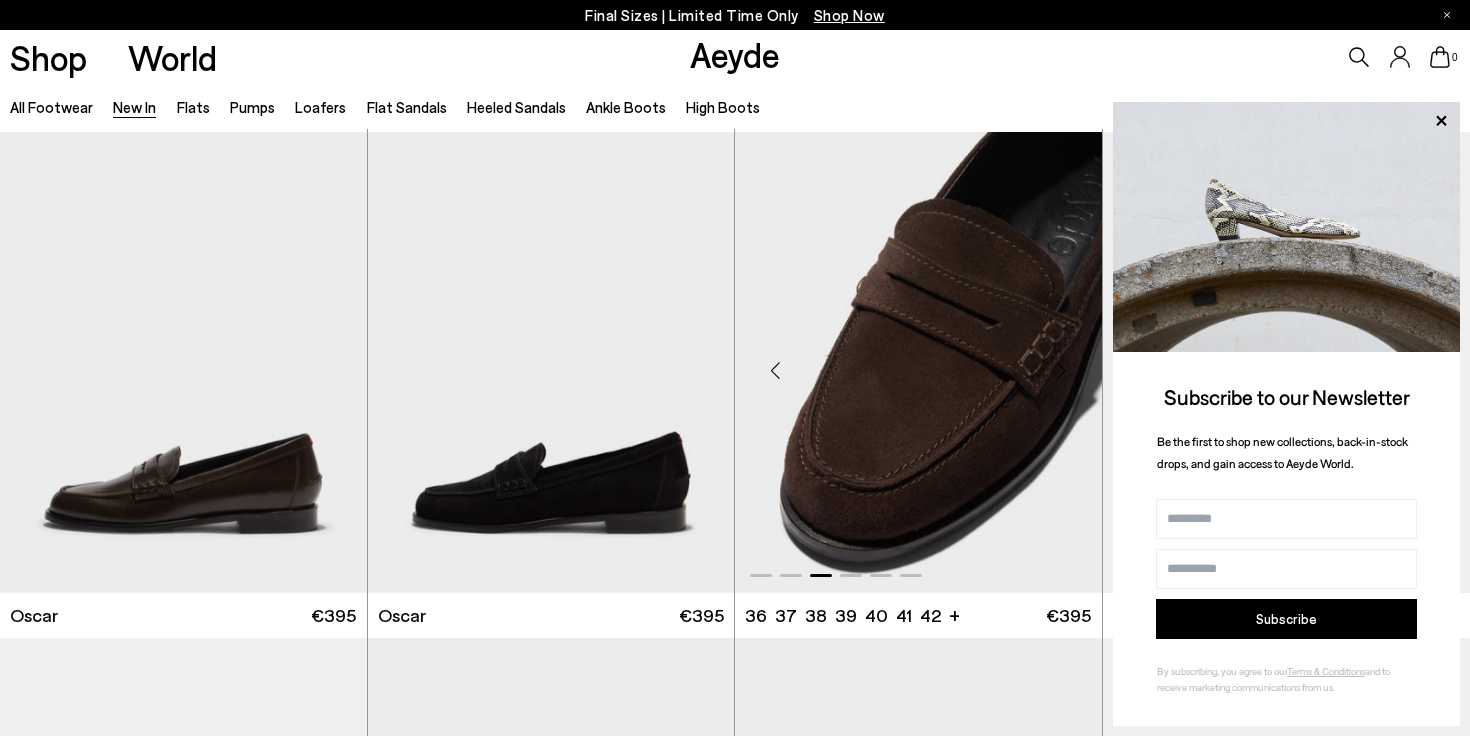 scroll, scrollTop: 15680, scrollLeft: 0, axis: vertical 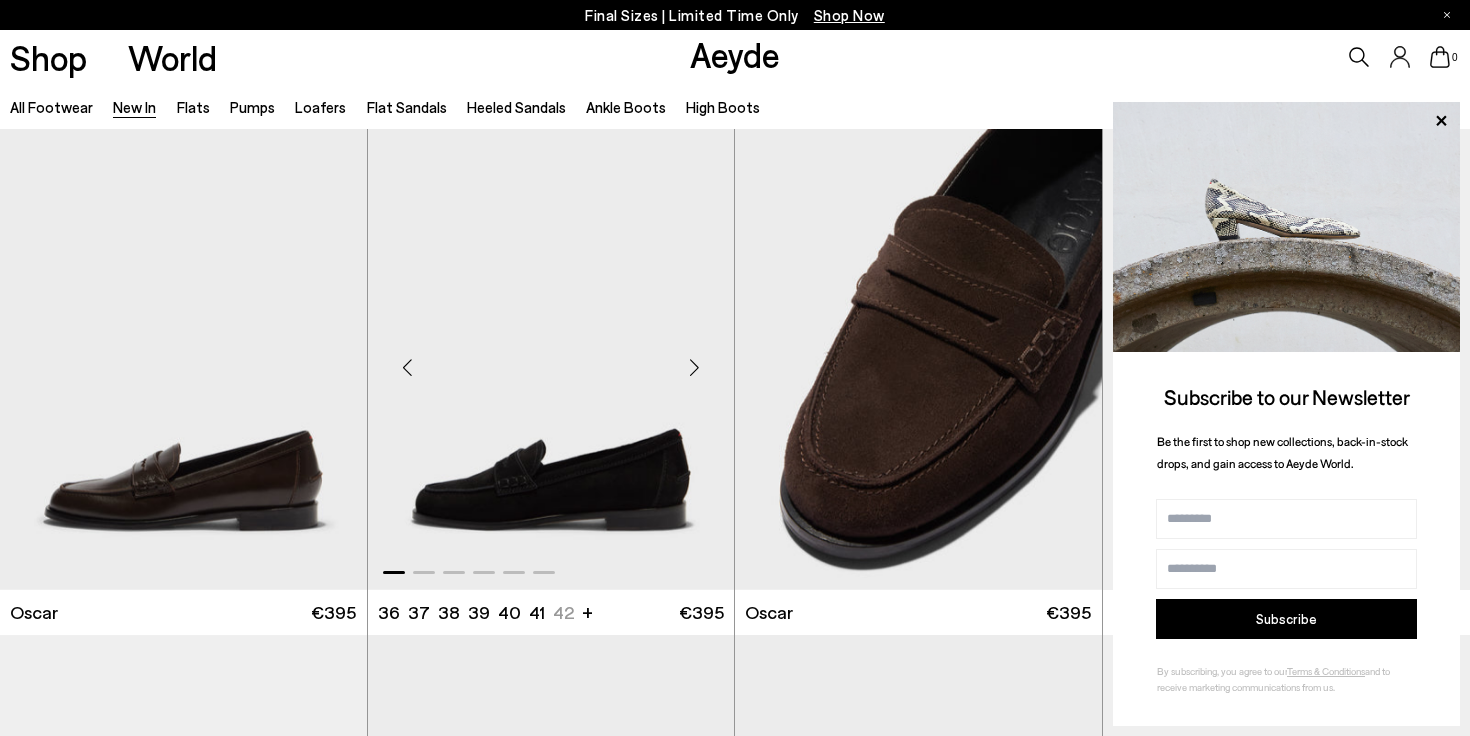 click at bounding box center [694, 367] 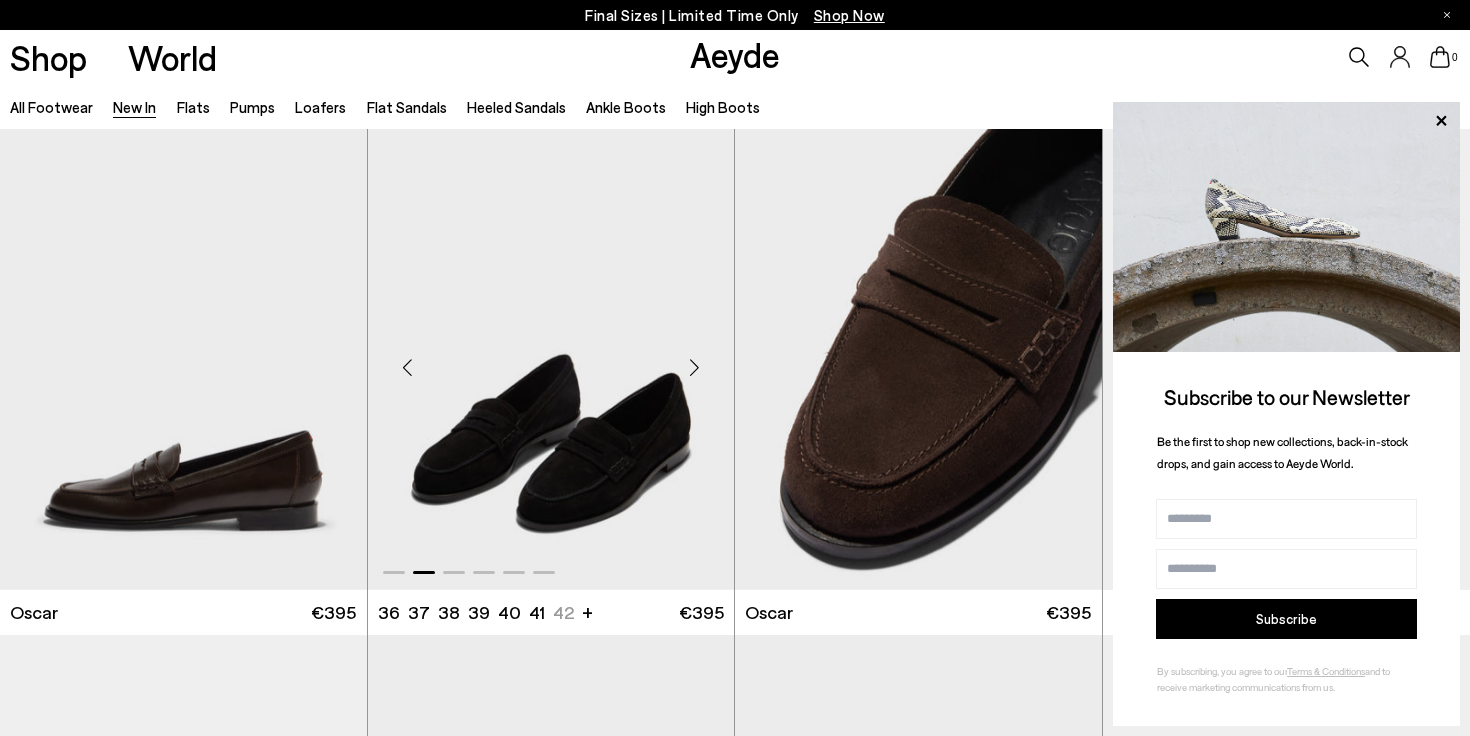 click at bounding box center [694, 367] 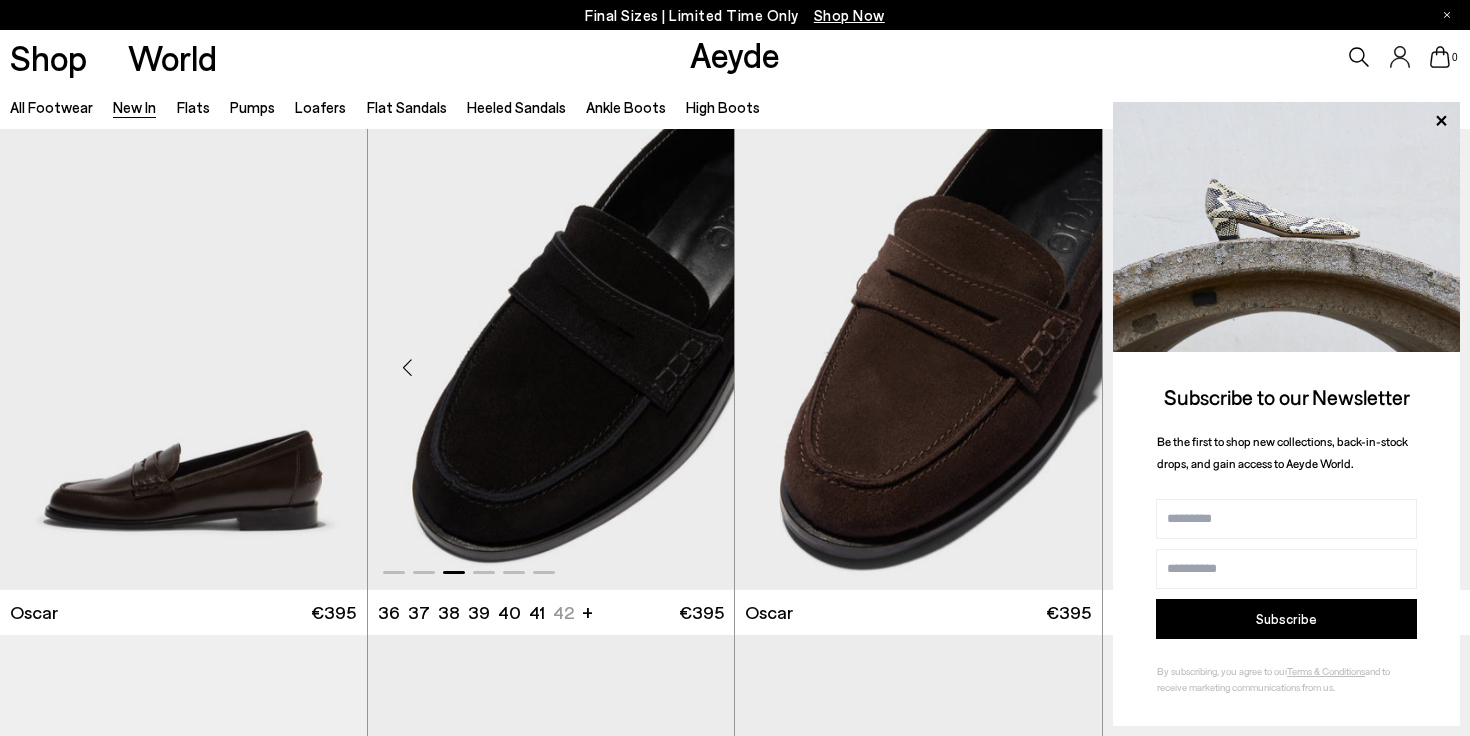 click at bounding box center (694, 367) 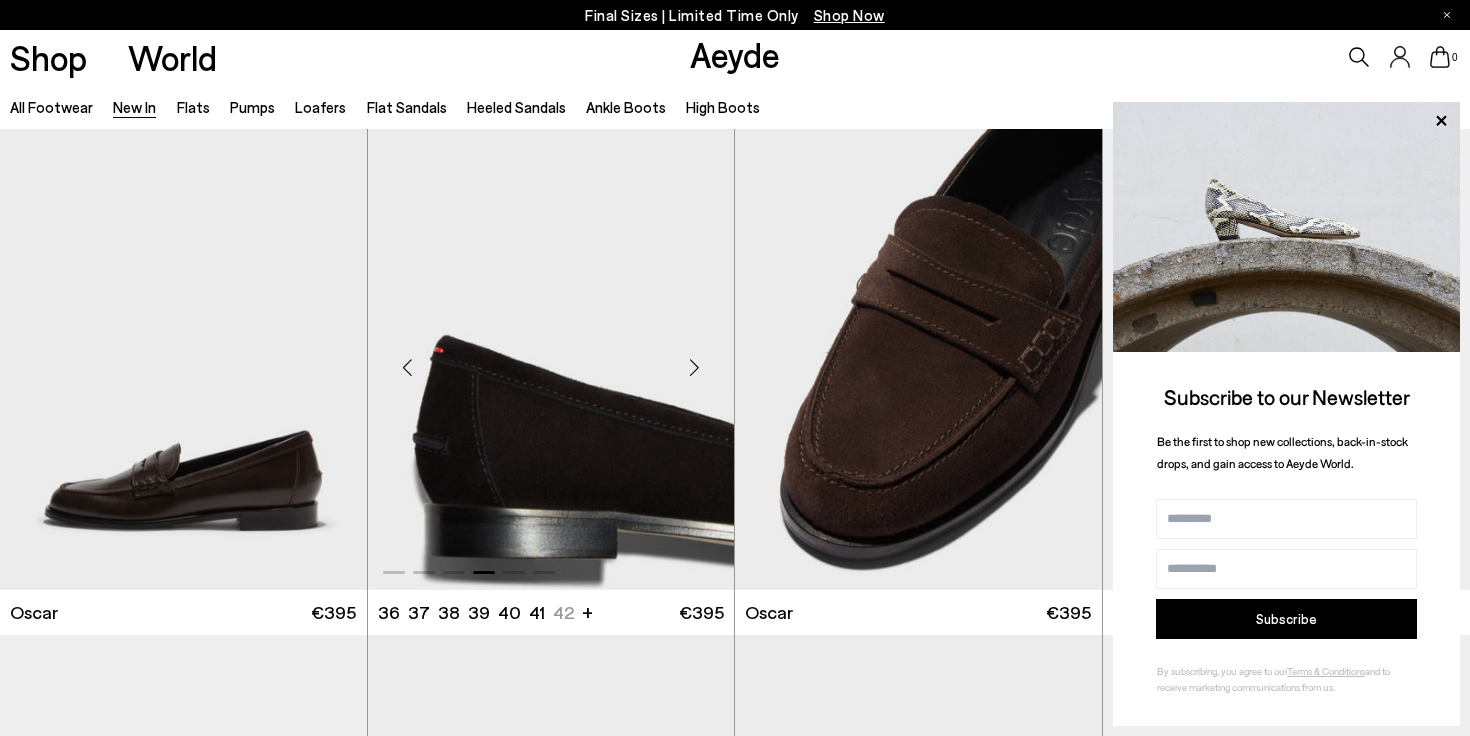click at bounding box center [694, 367] 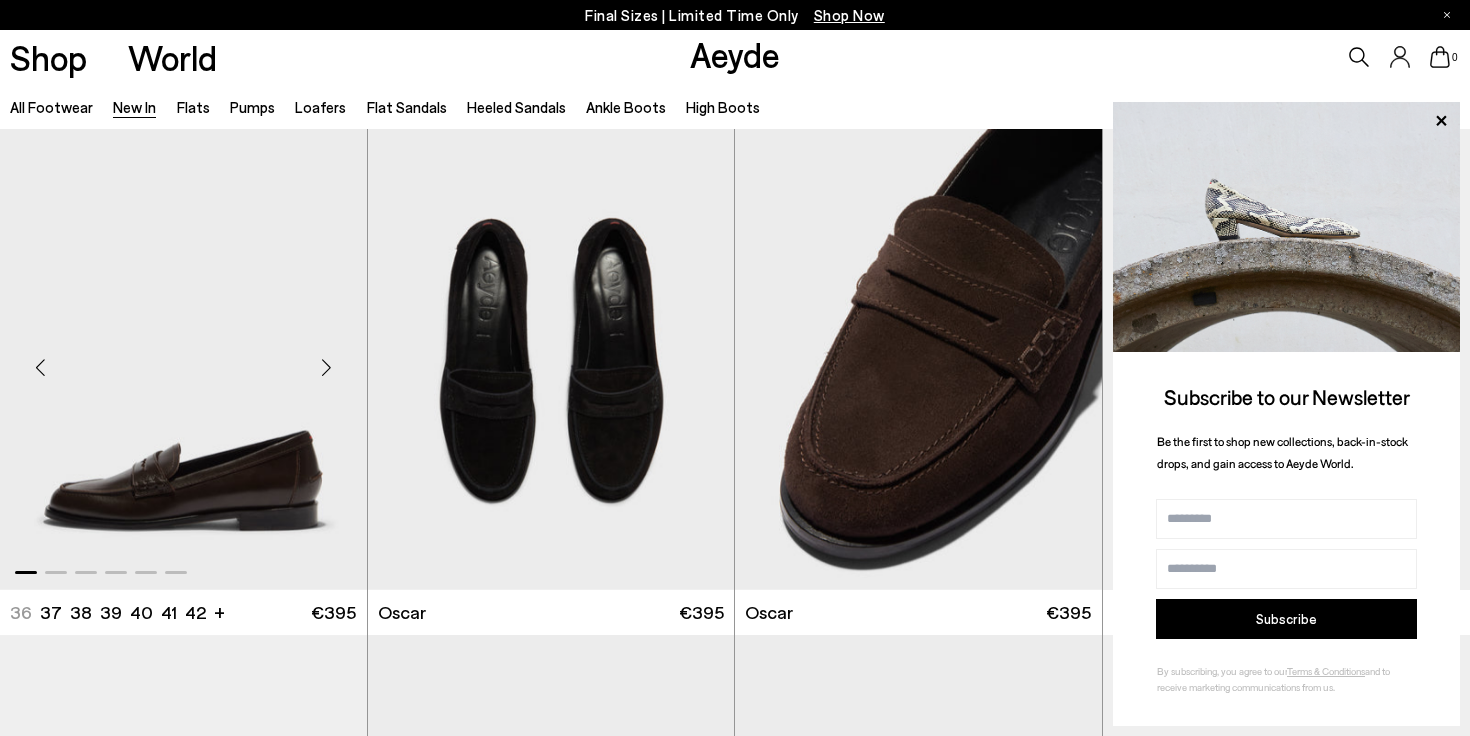 click at bounding box center [327, 367] 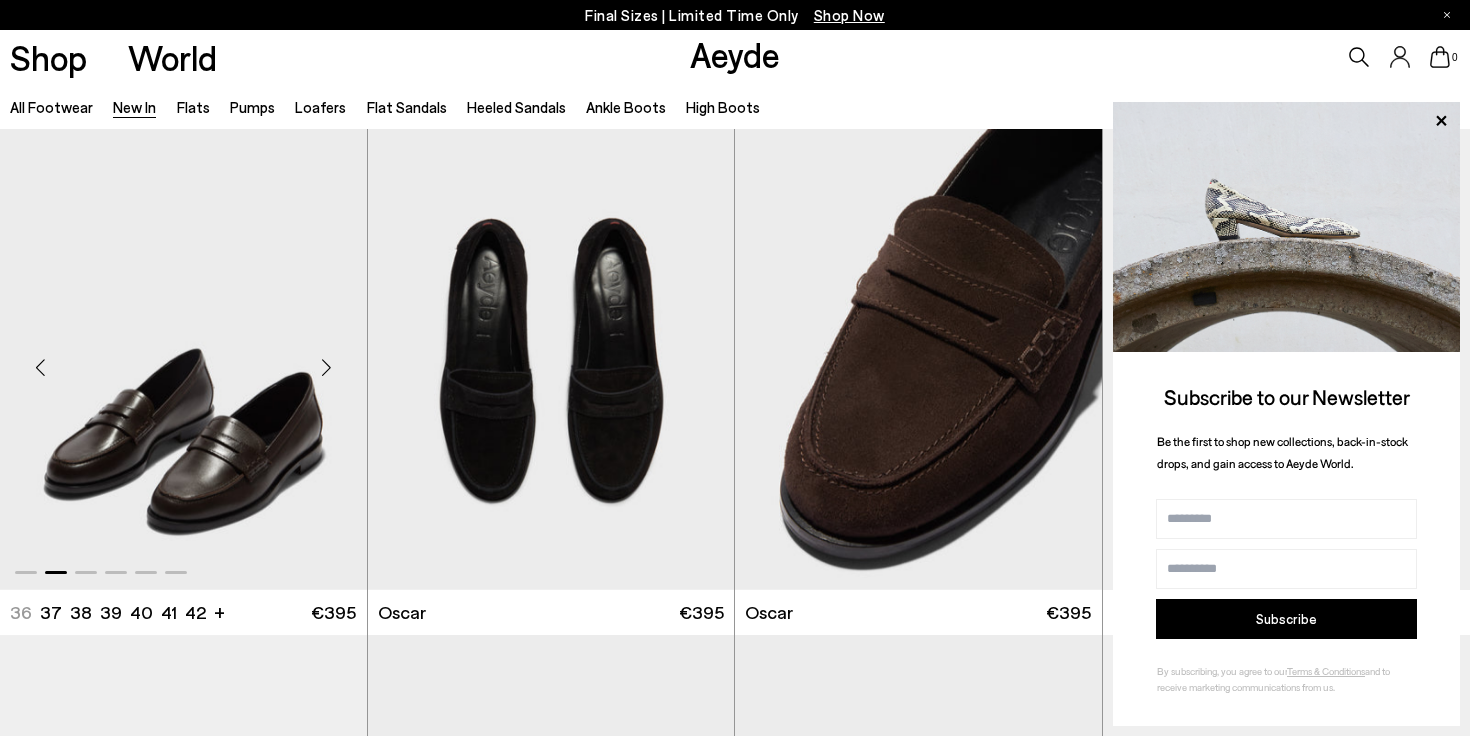 click at bounding box center (327, 367) 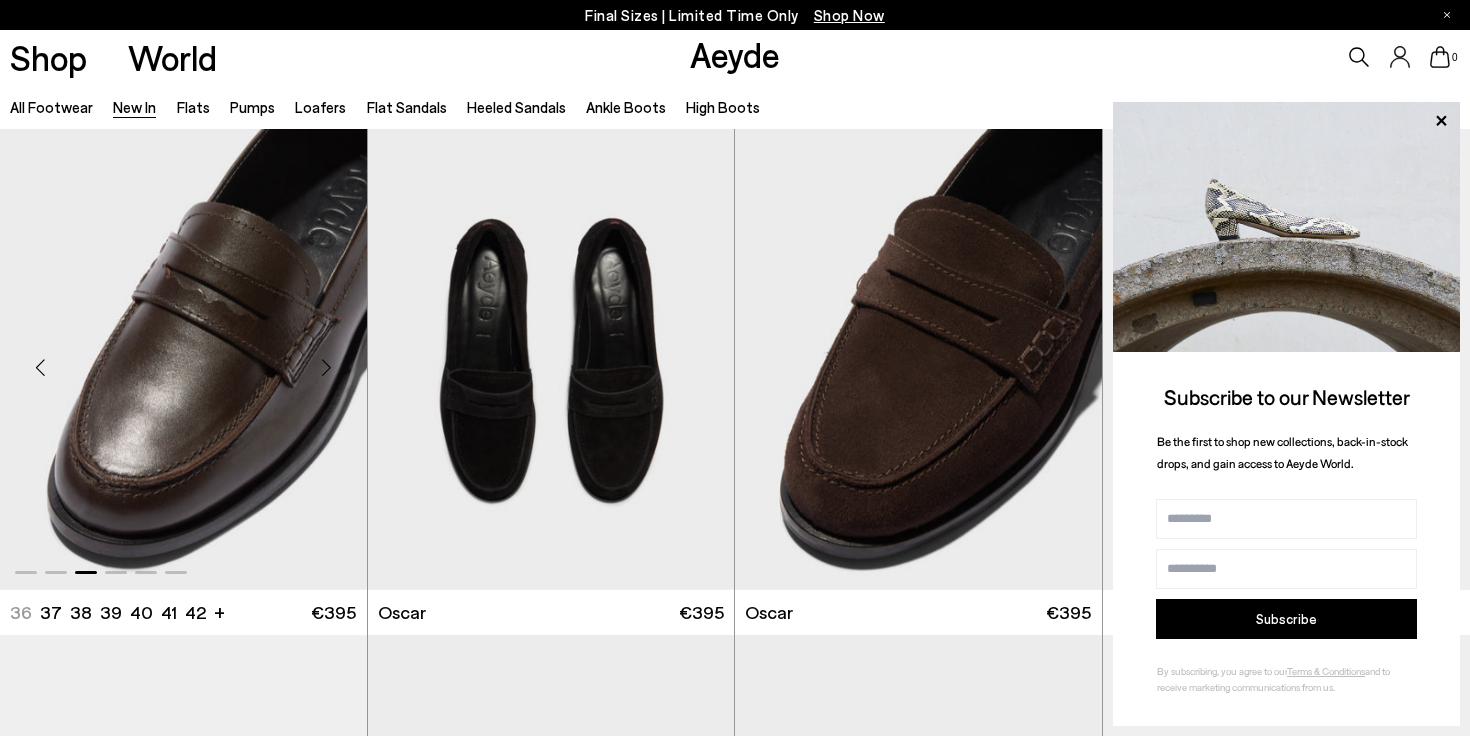 click at bounding box center [327, 367] 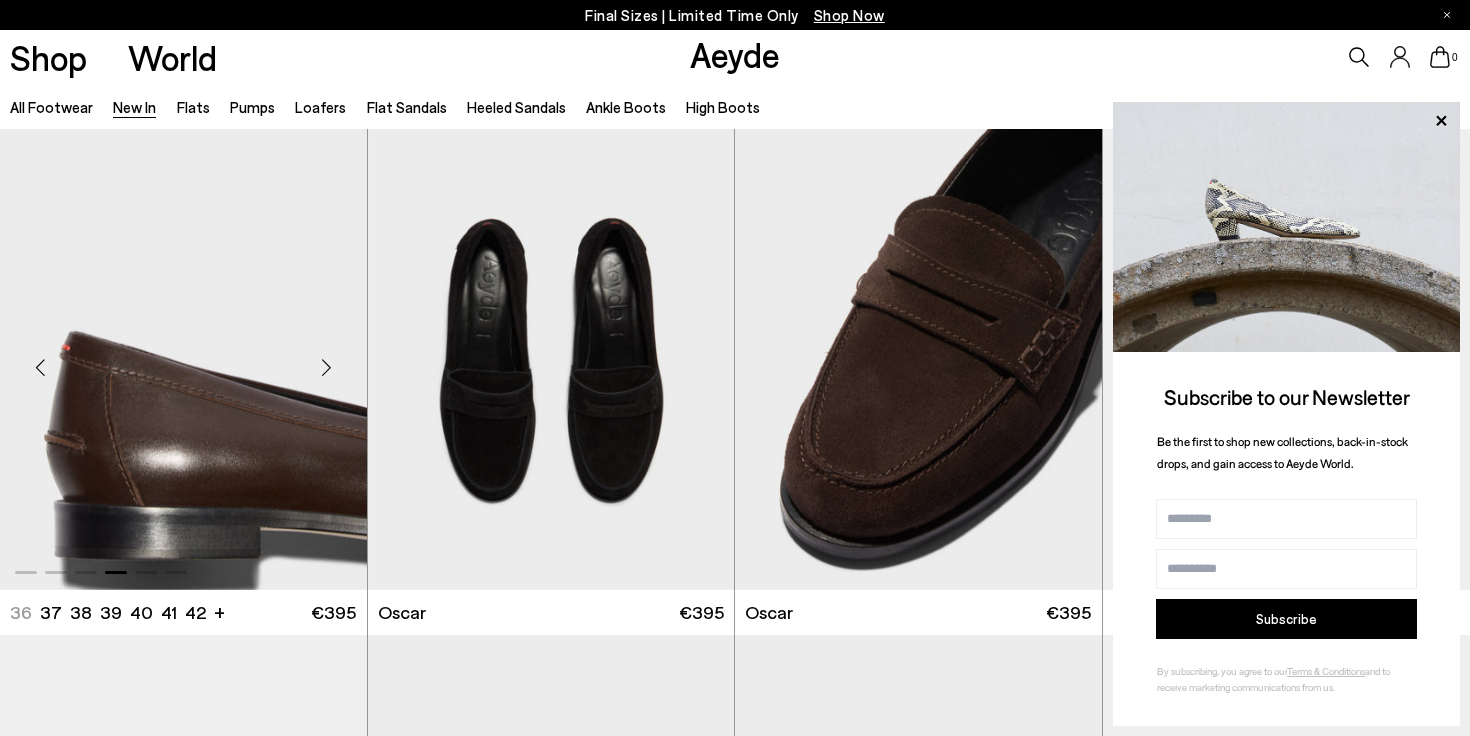click at bounding box center (327, 367) 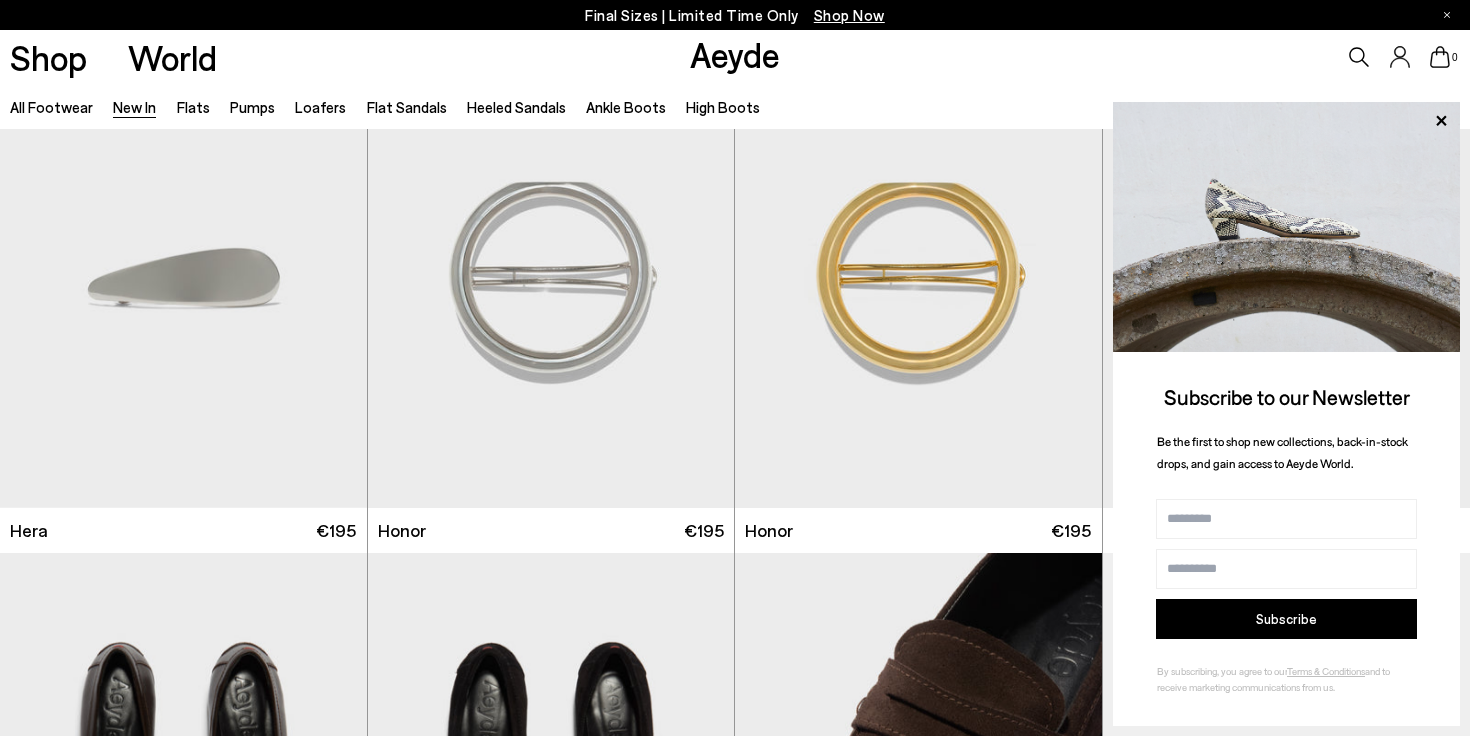 scroll, scrollTop: 15254, scrollLeft: 0, axis: vertical 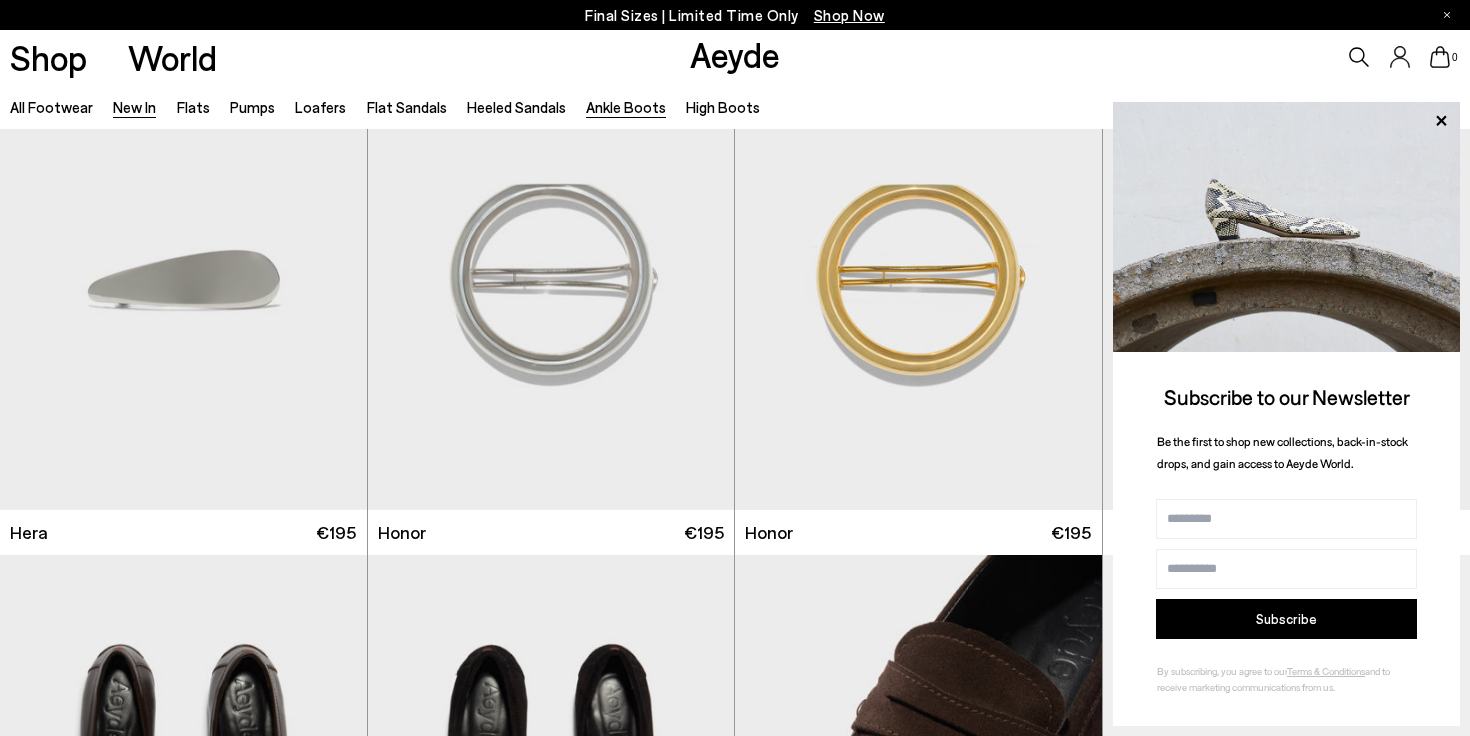 click on "Ankle Boots" at bounding box center (626, 107) 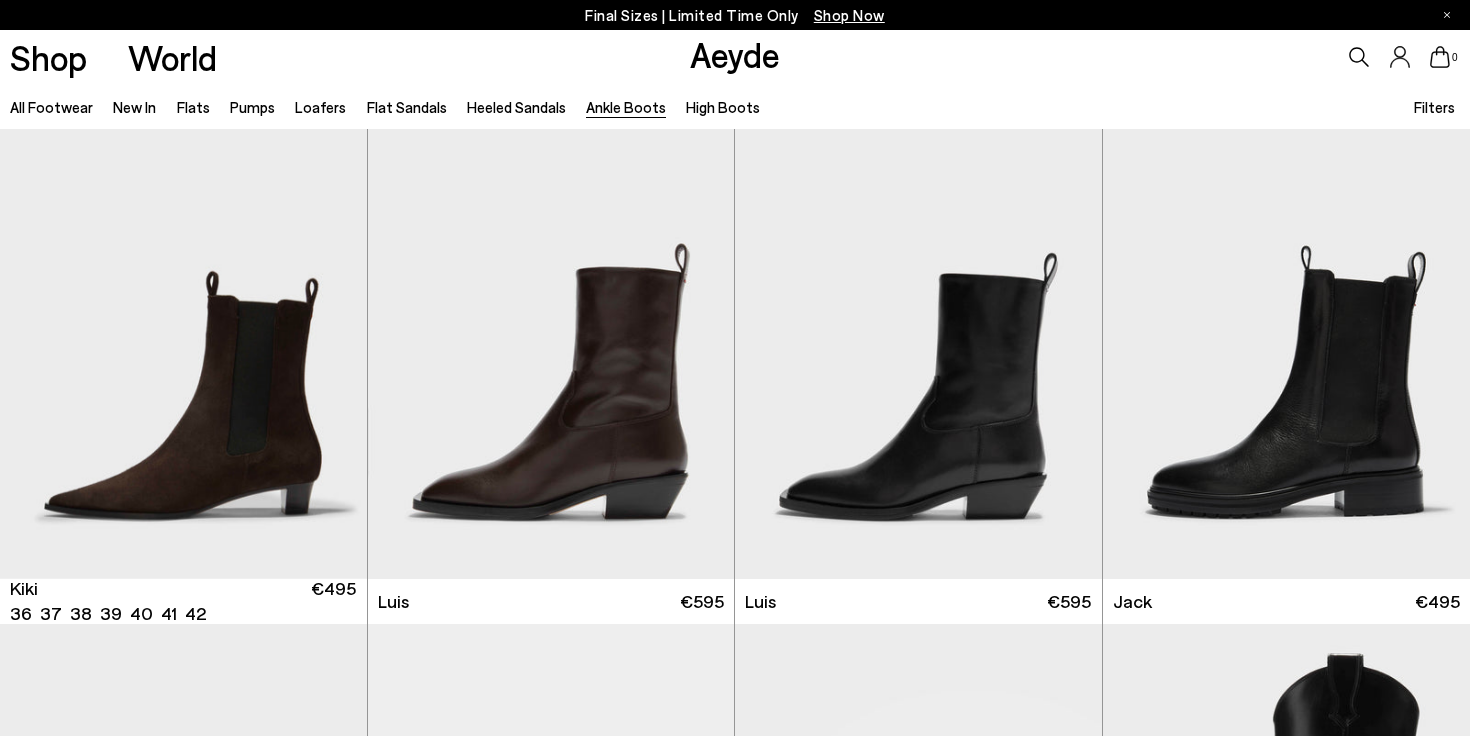 scroll, scrollTop: 3022, scrollLeft: 0, axis: vertical 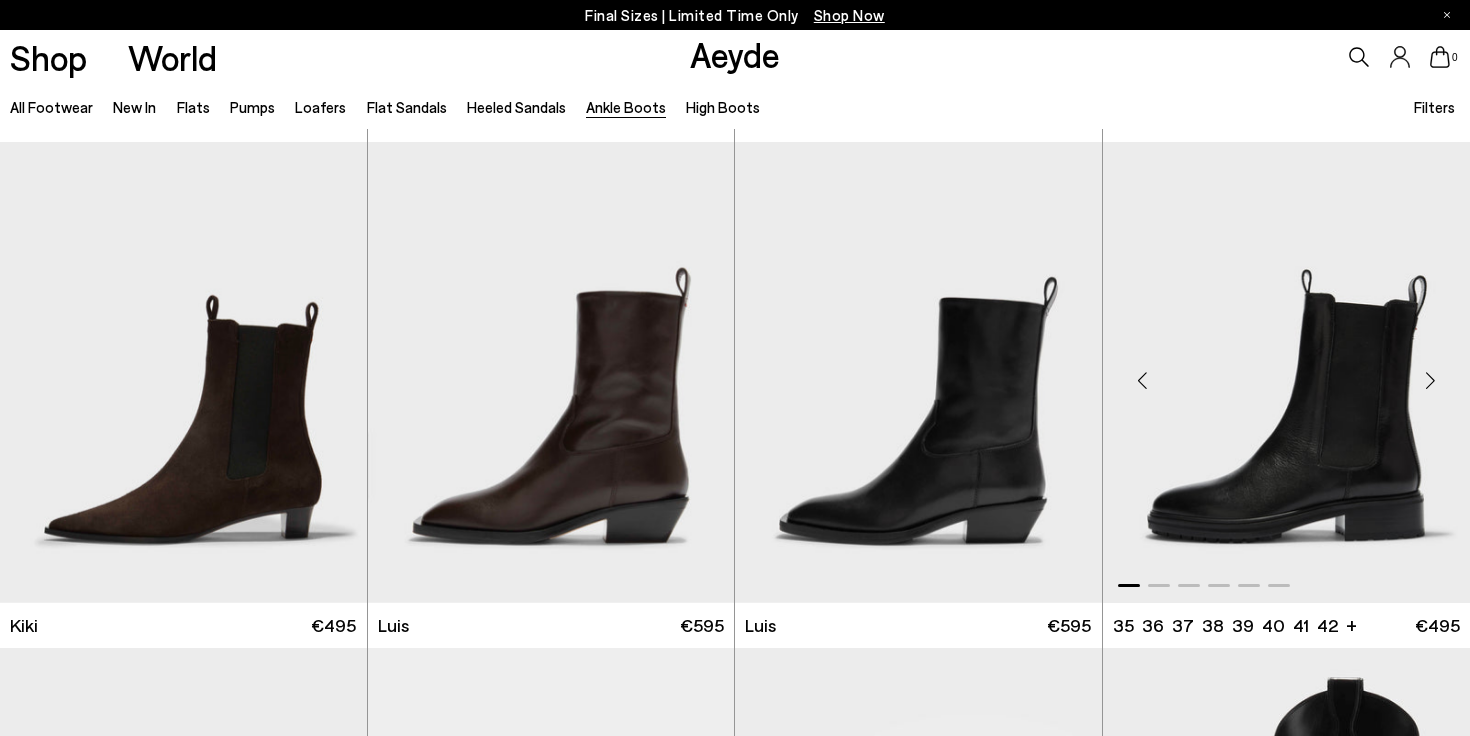 click at bounding box center (1430, 380) 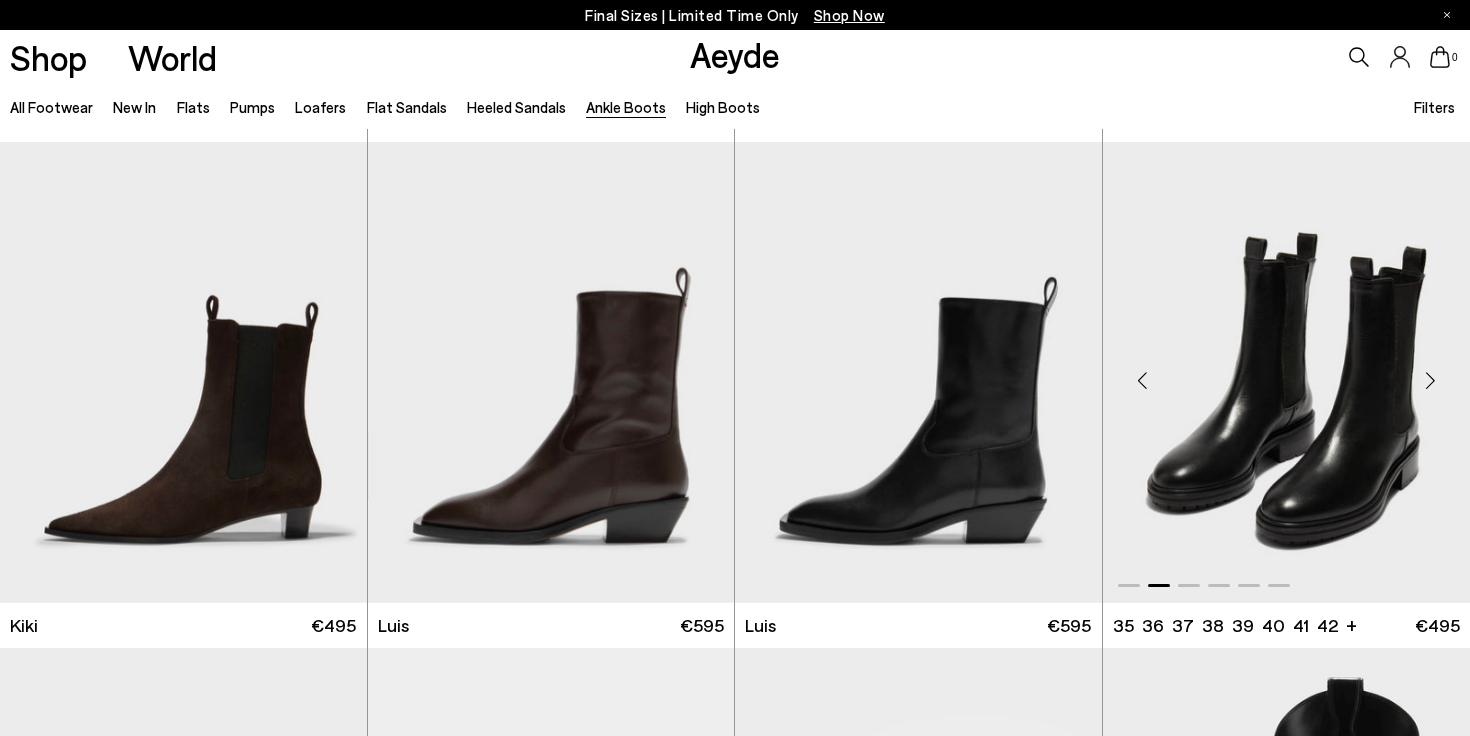 click at bounding box center [1430, 380] 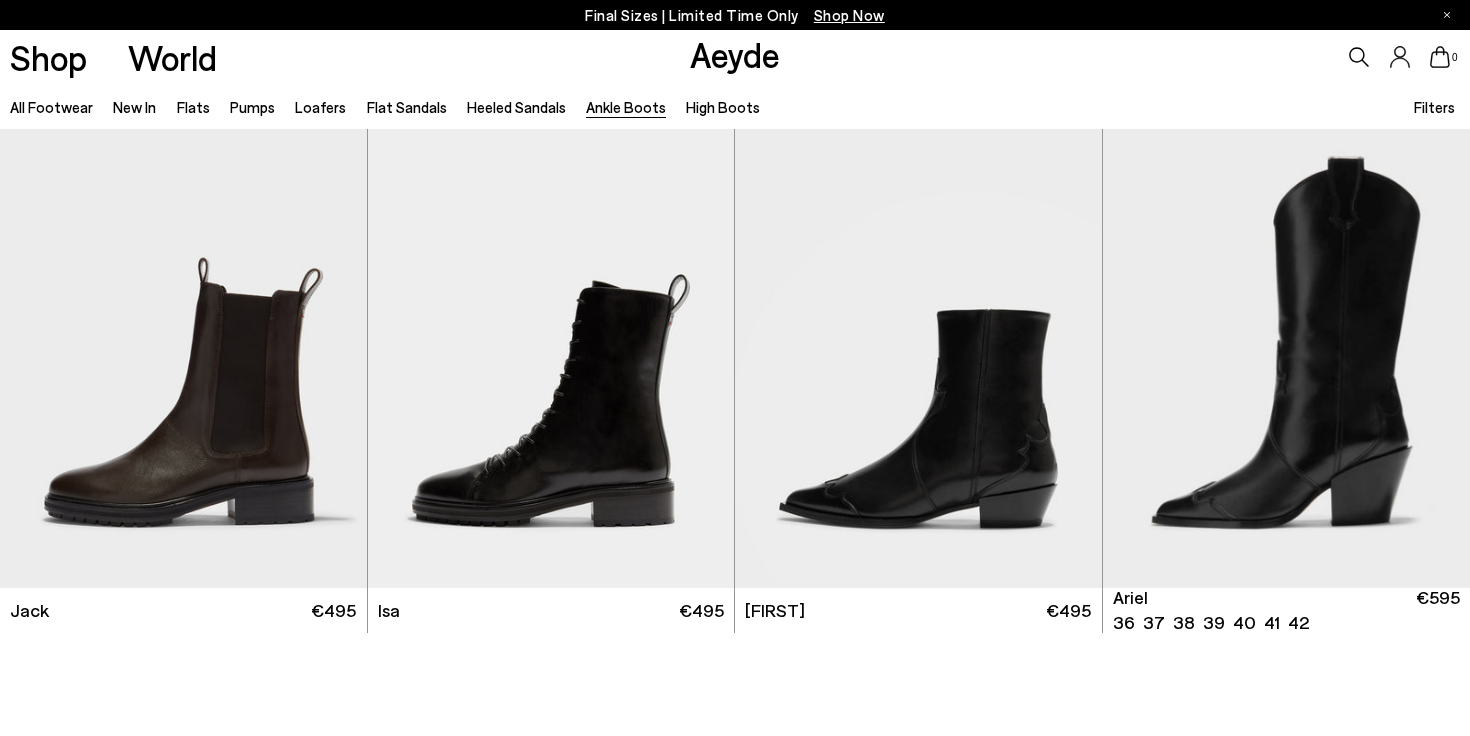 scroll, scrollTop: 3558, scrollLeft: 0, axis: vertical 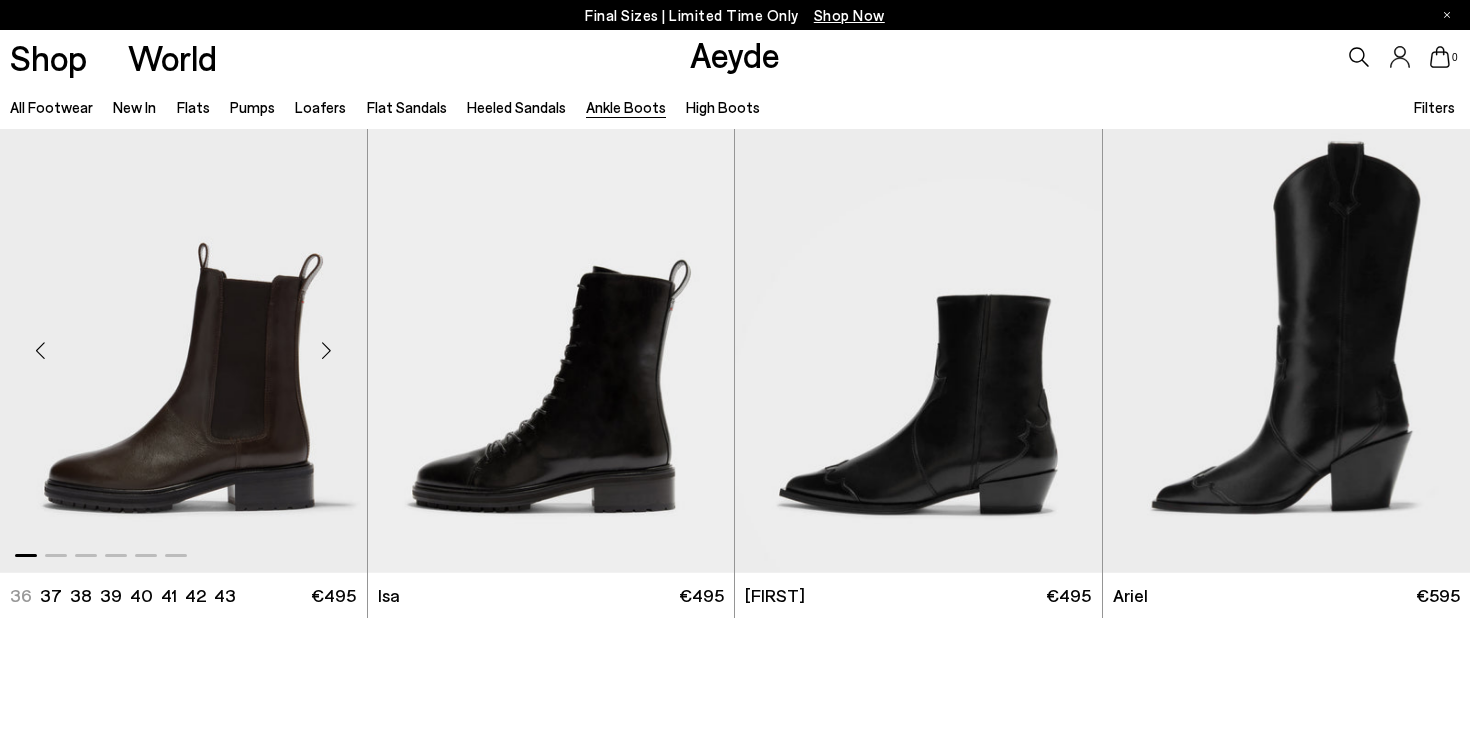 click at bounding box center (327, 350) 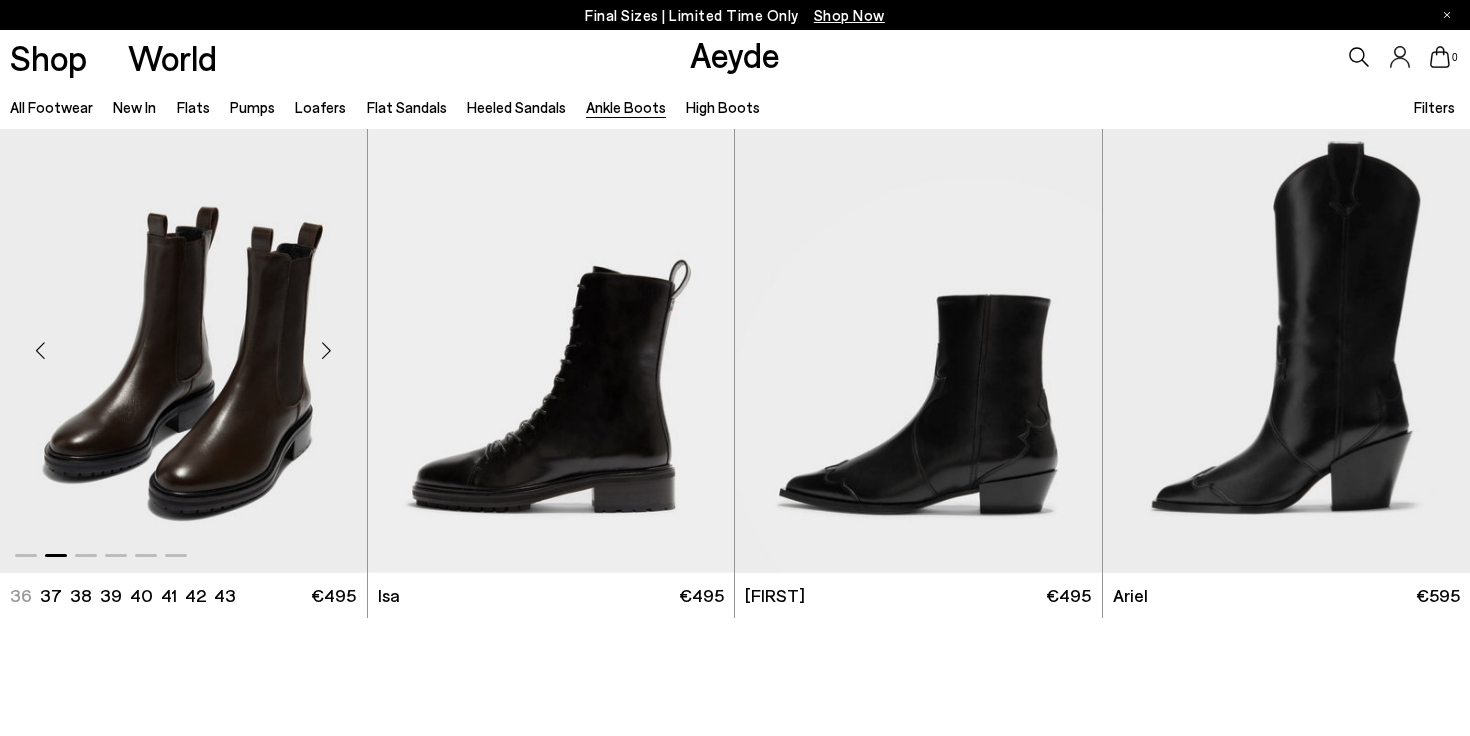 click at bounding box center [327, 350] 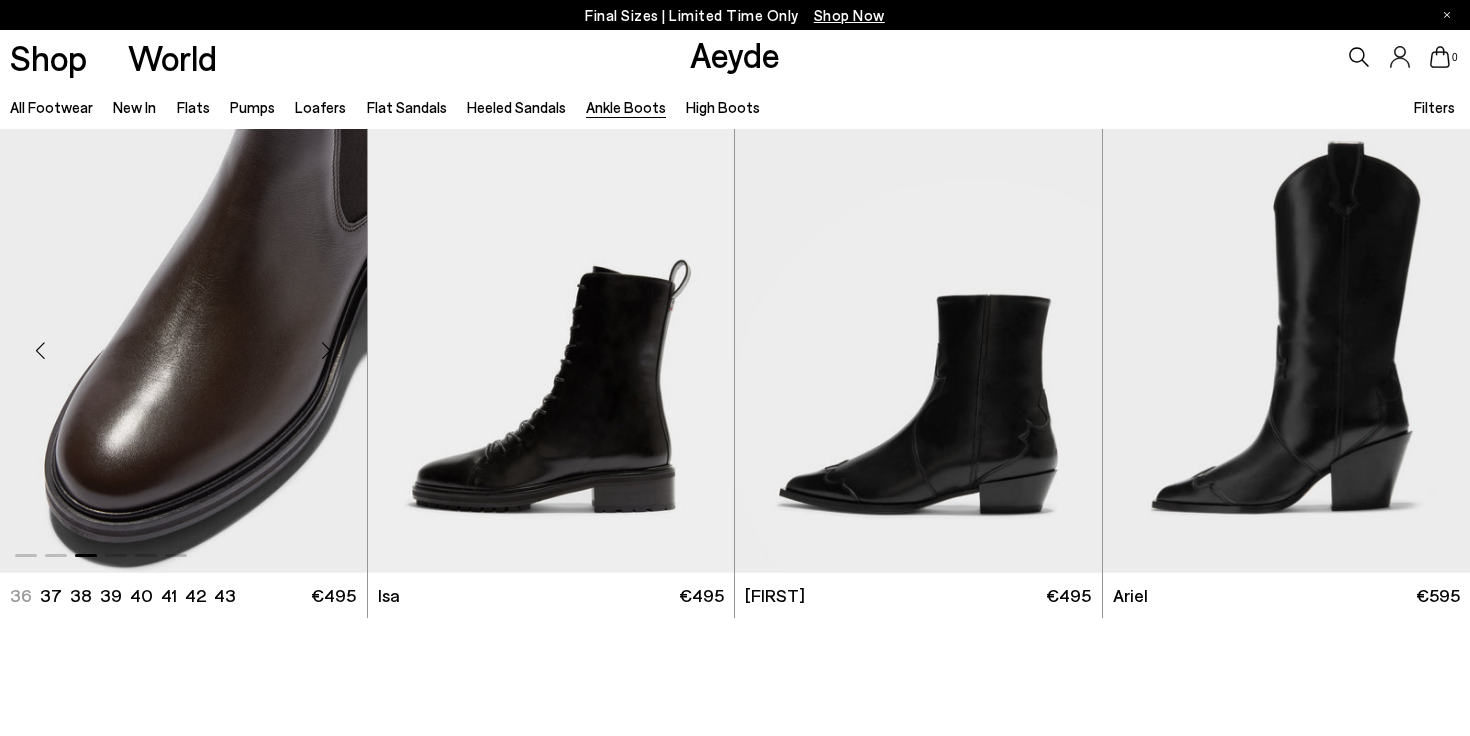 click at bounding box center (327, 350) 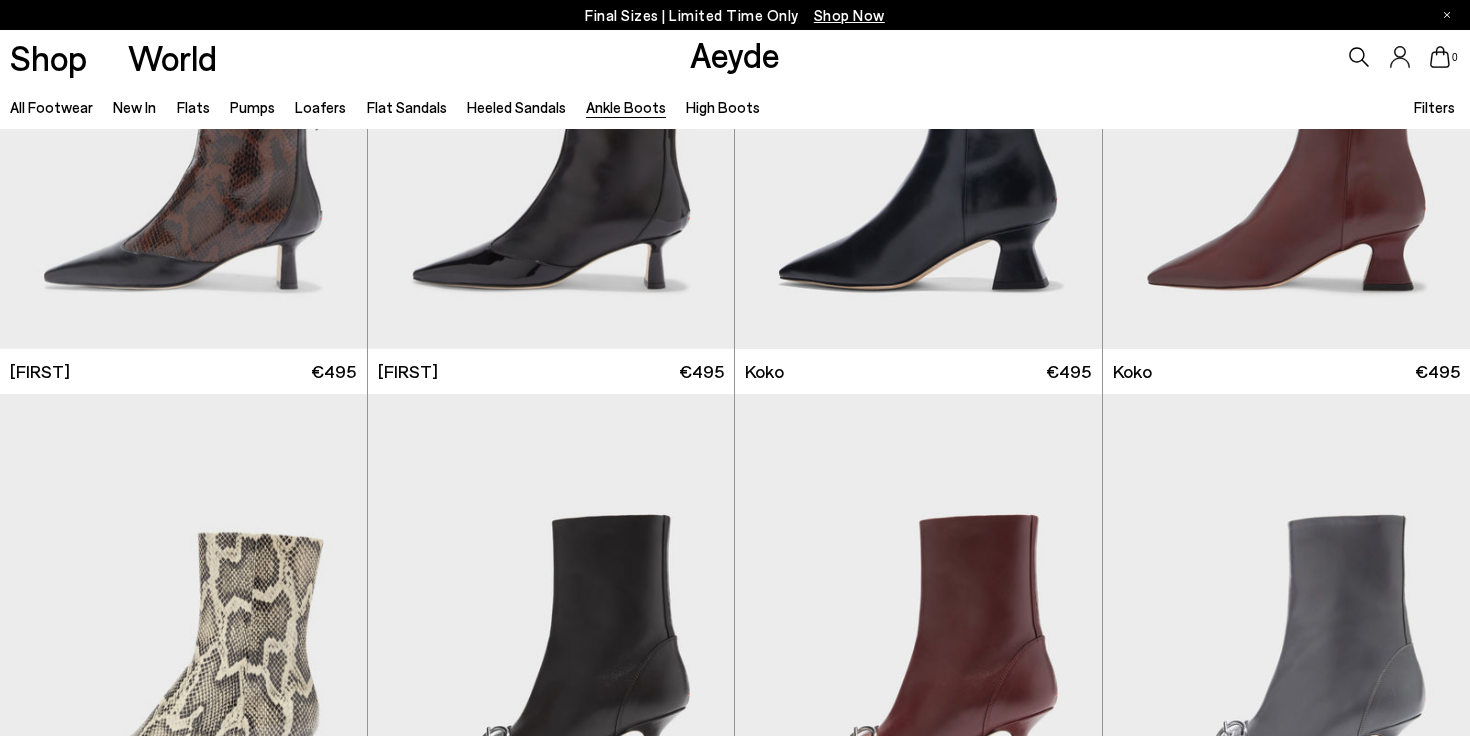 scroll, scrollTop: 0, scrollLeft: 0, axis: both 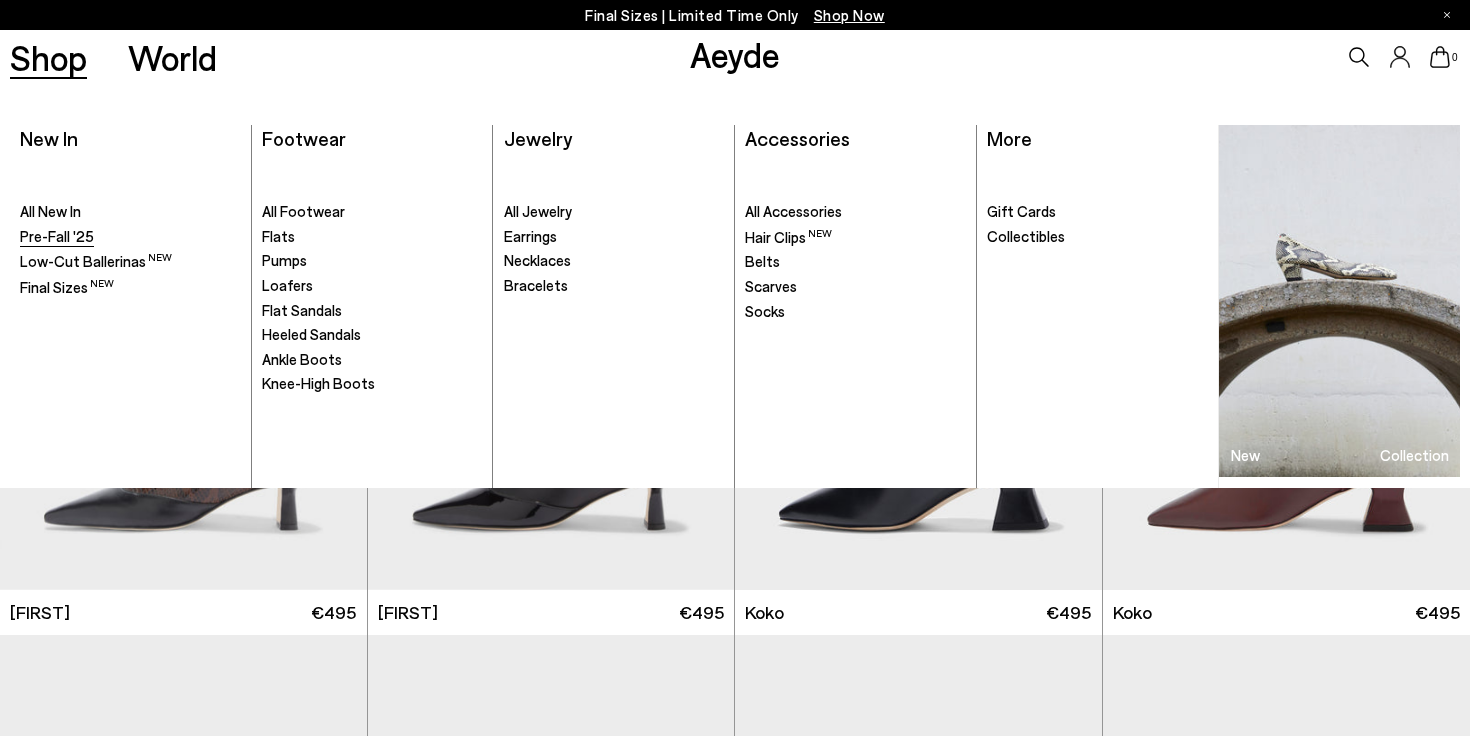 click on "Pre-Fall '25" at bounding box center (57, 236) 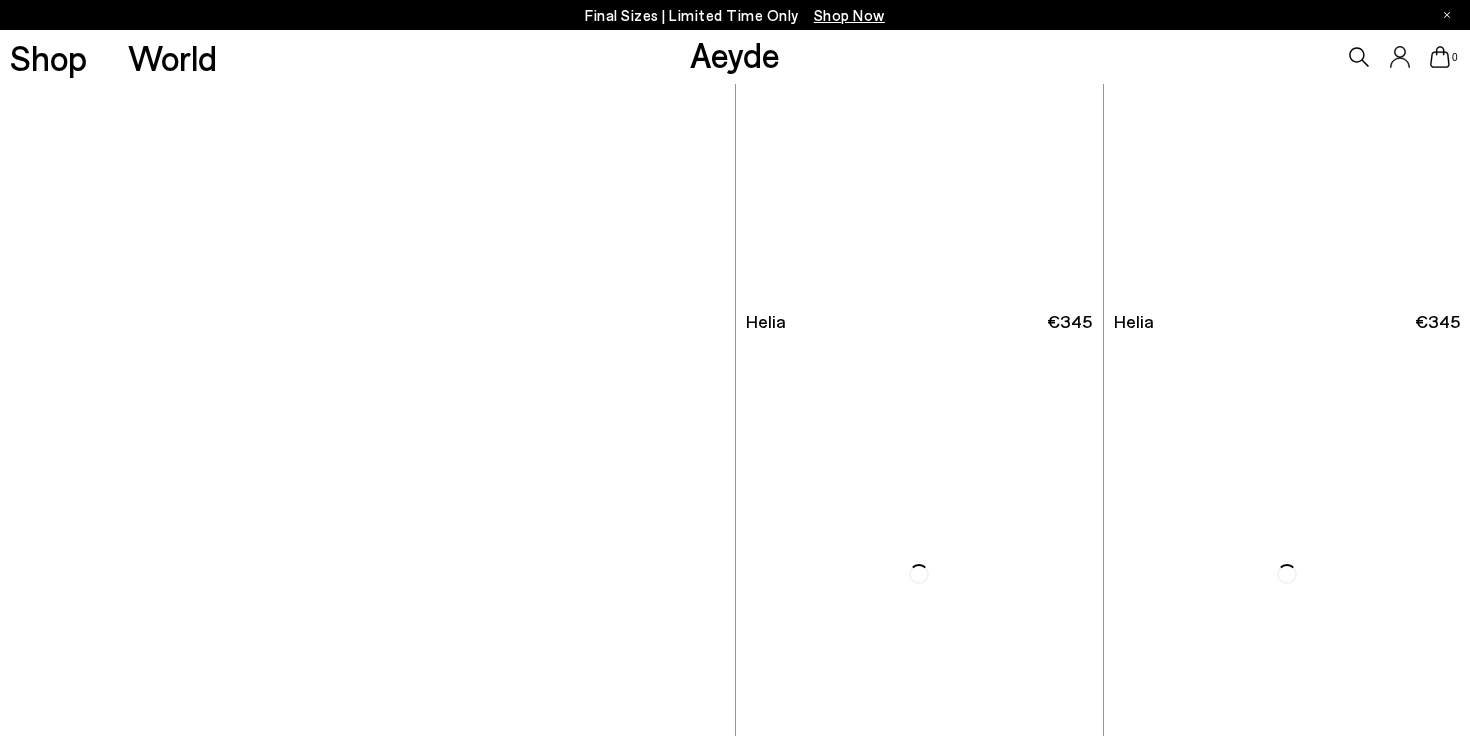 scroll, scrollTop: 1664, scrollLeft: 0, axis: vertical 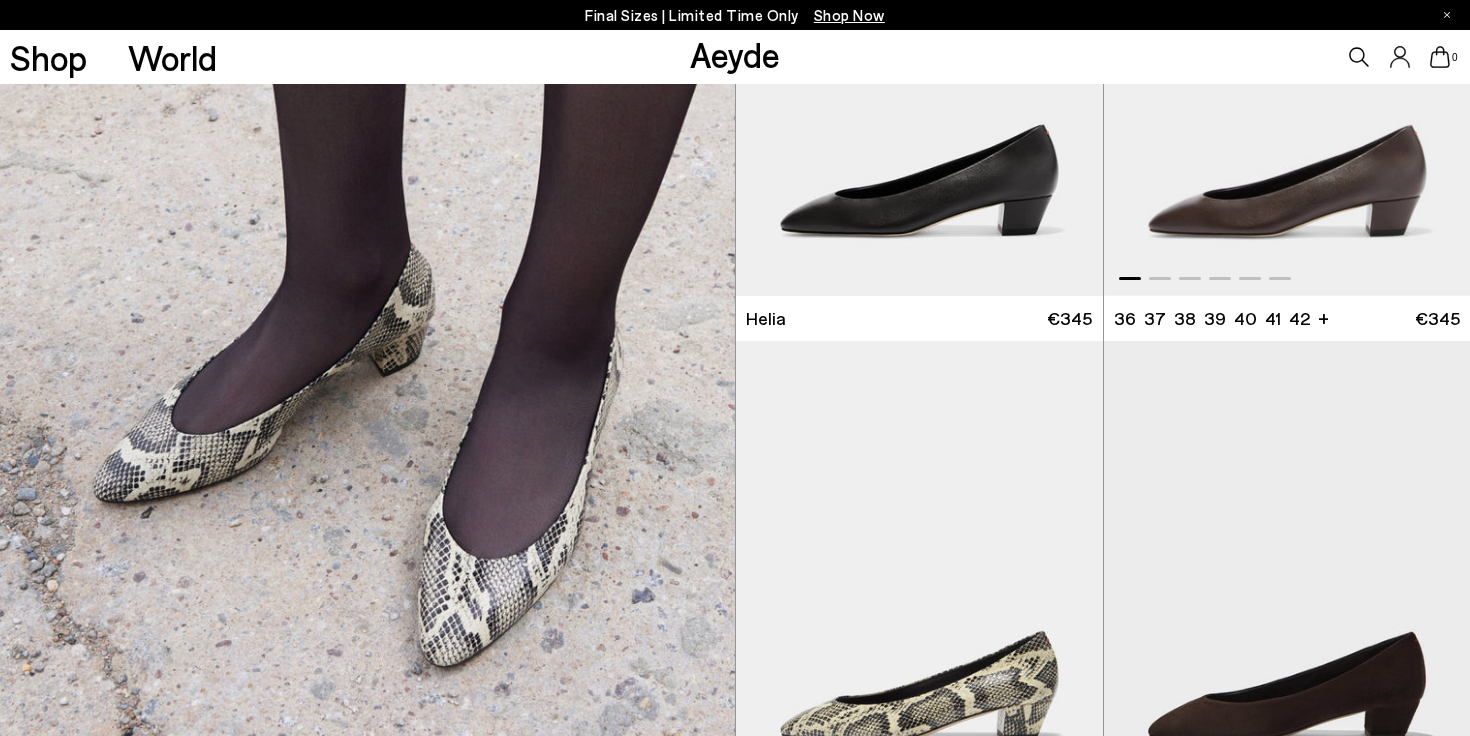 click at bounding box center [1287, 65] 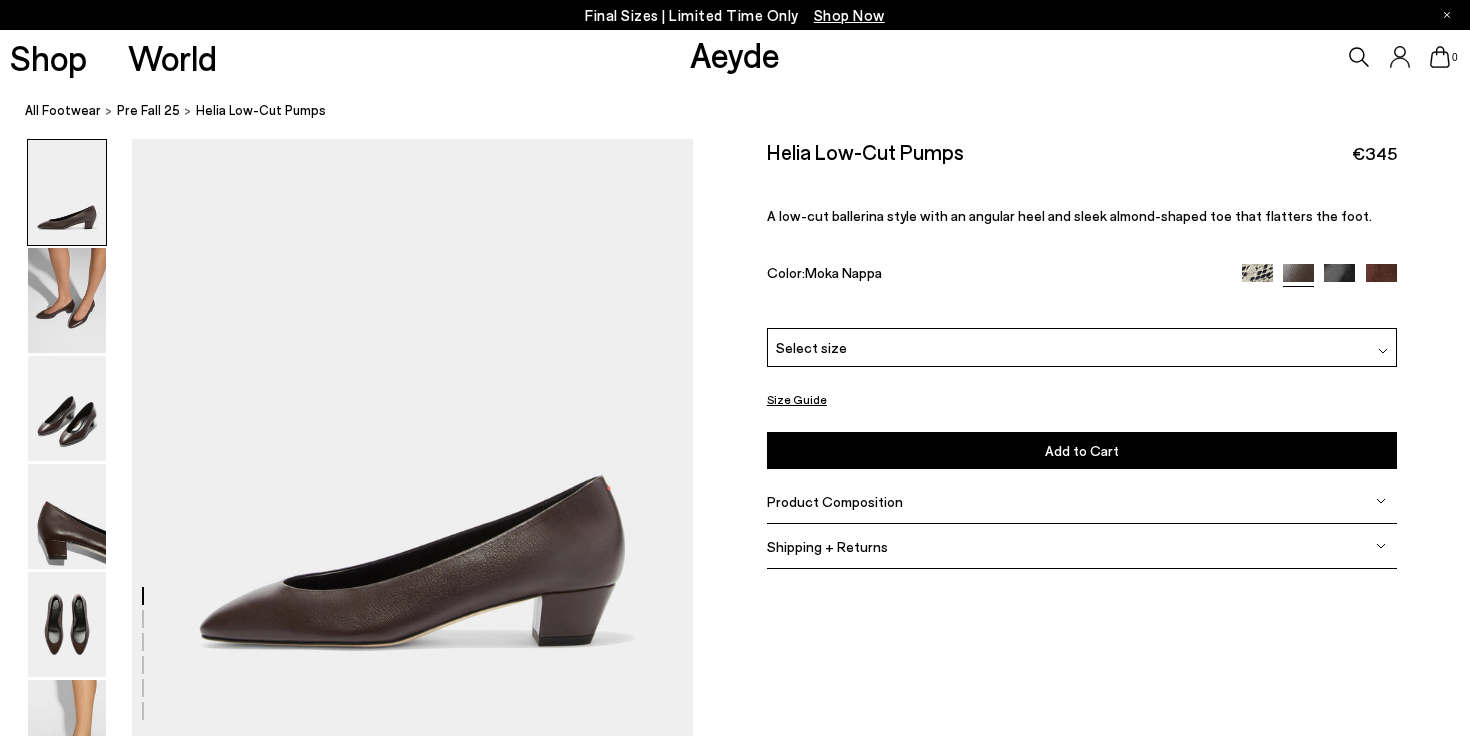 scroll, scrollTop: 0, scrollLeft: 0, axis: both 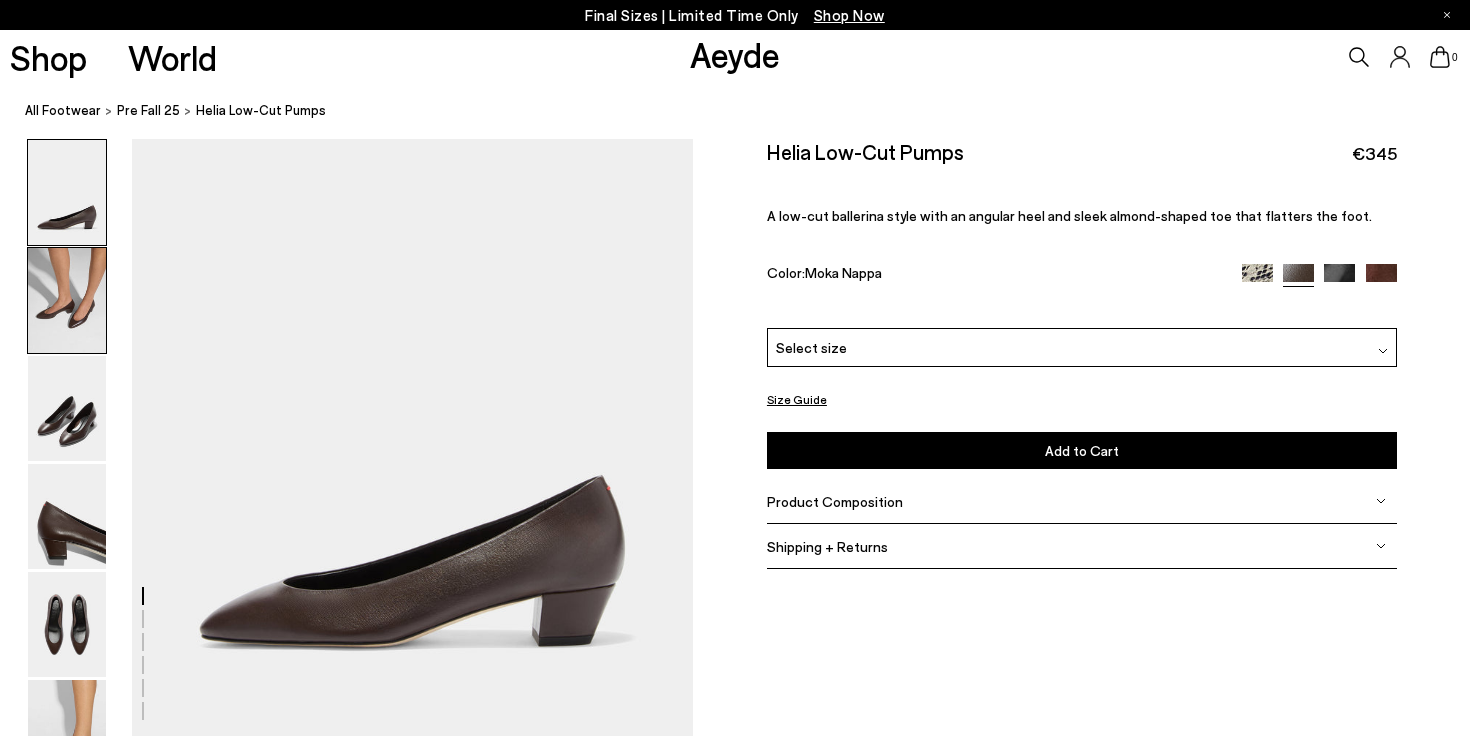 click at bounding box center (67, 300) 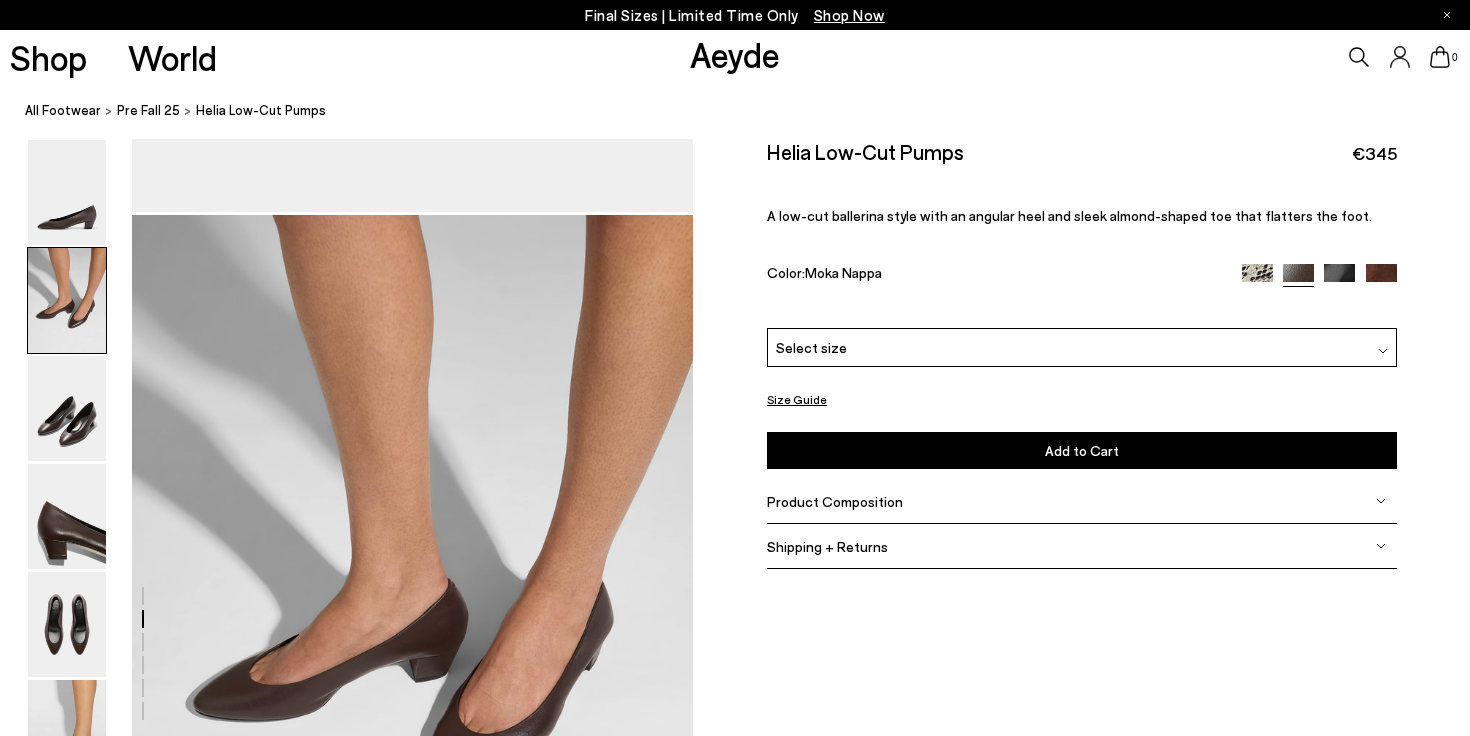 scroll, scrollTop: 602, scrollLeft: 0, axis: vertical 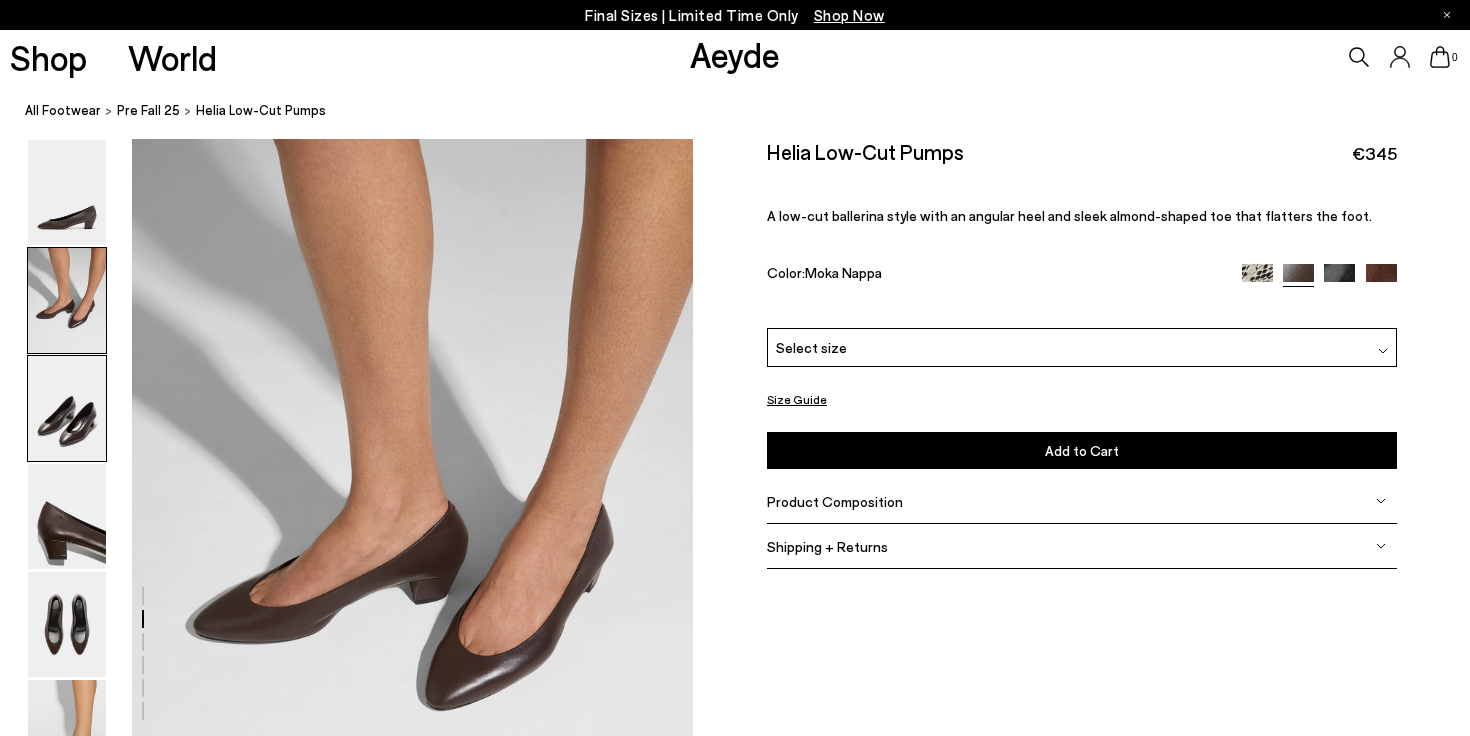 click at bounding box center [67, 408] 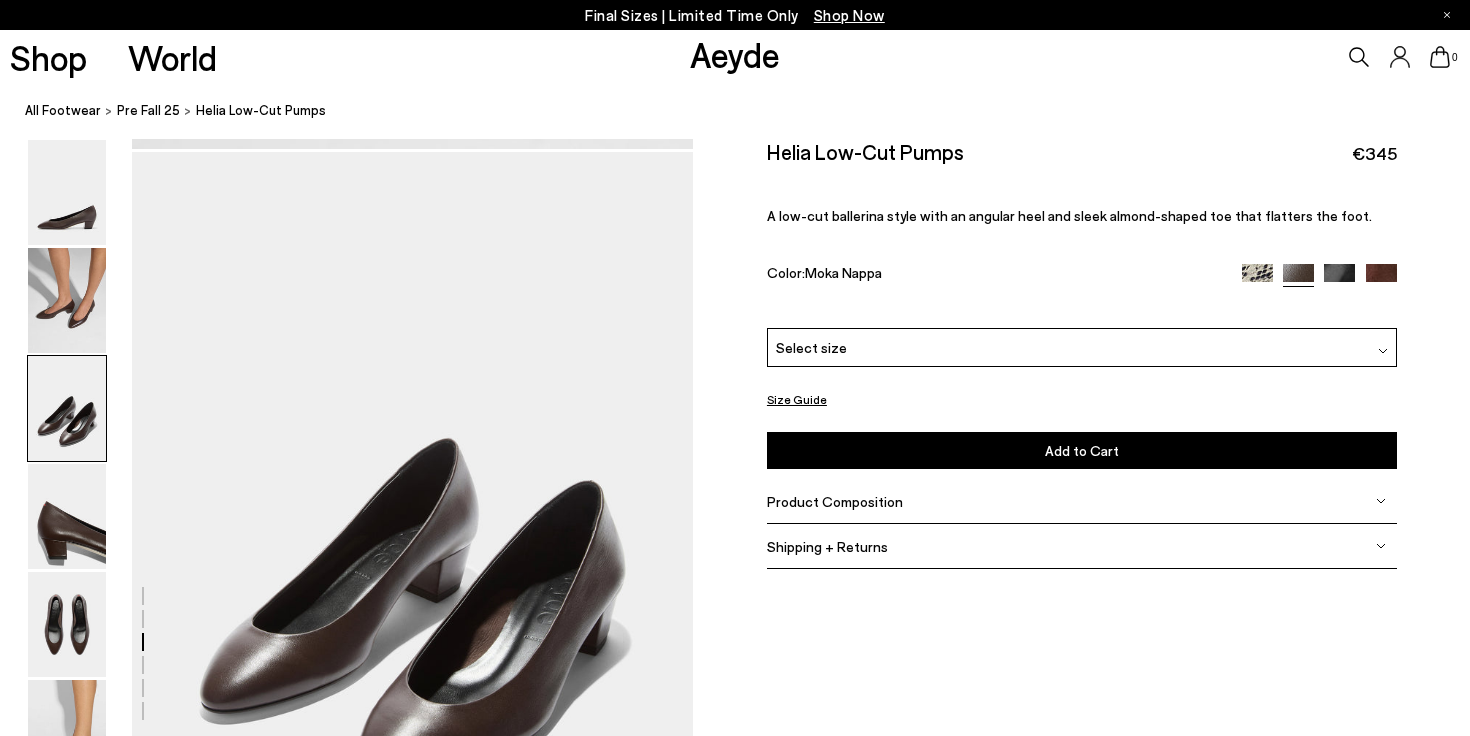 scroll, scrollTop: 1353, scrollLeft: 0, axis: vertical 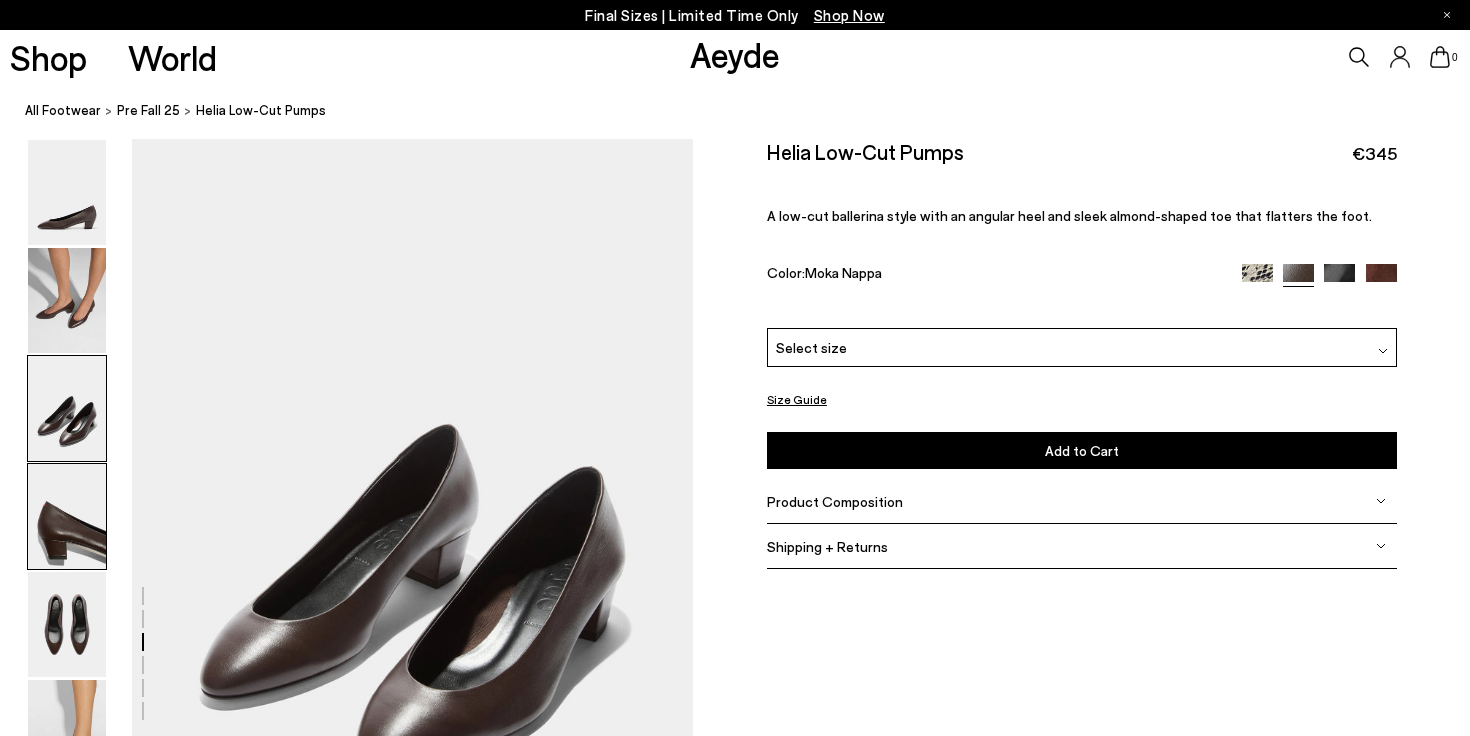 click at bounding box center [67, 516] 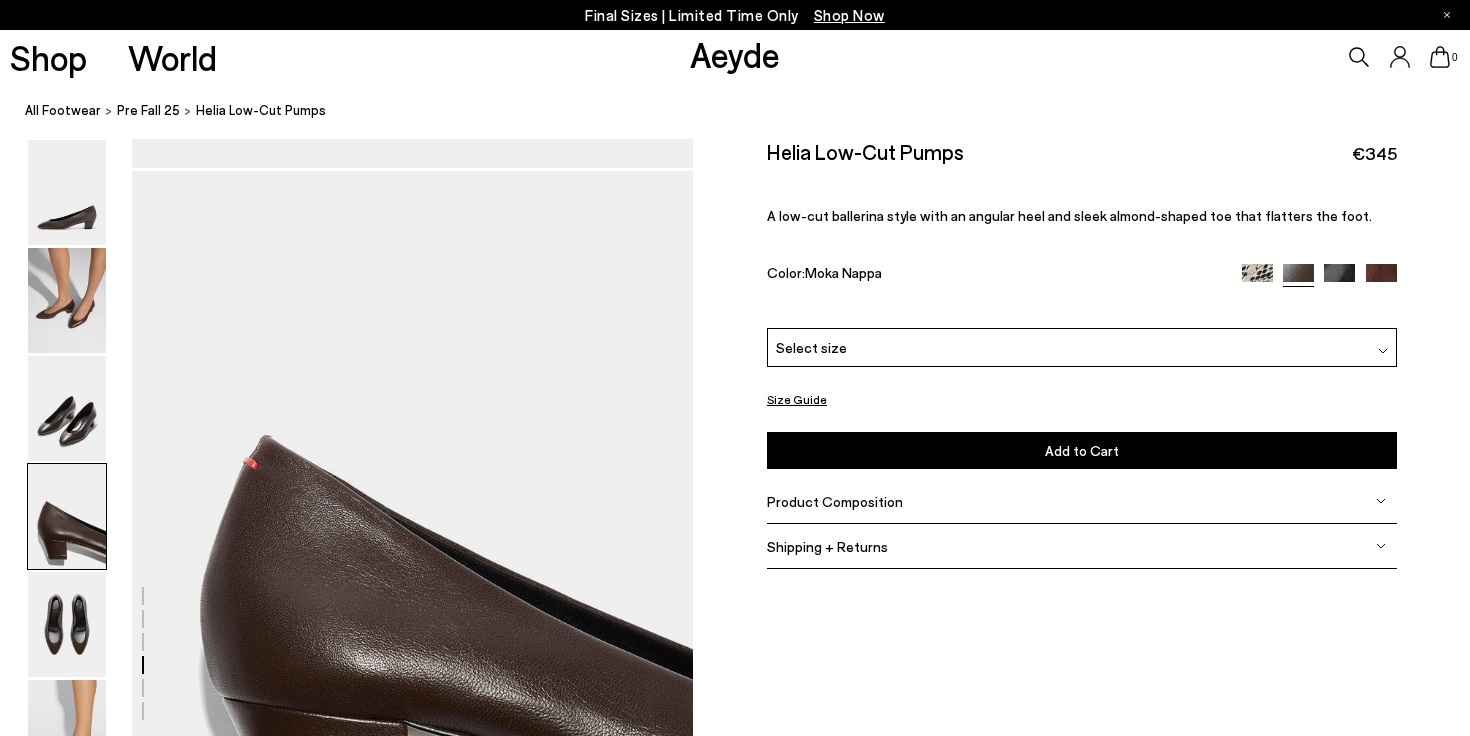 scroll, scrollTop: 2105, scrollLeft: 0, axis: vertical 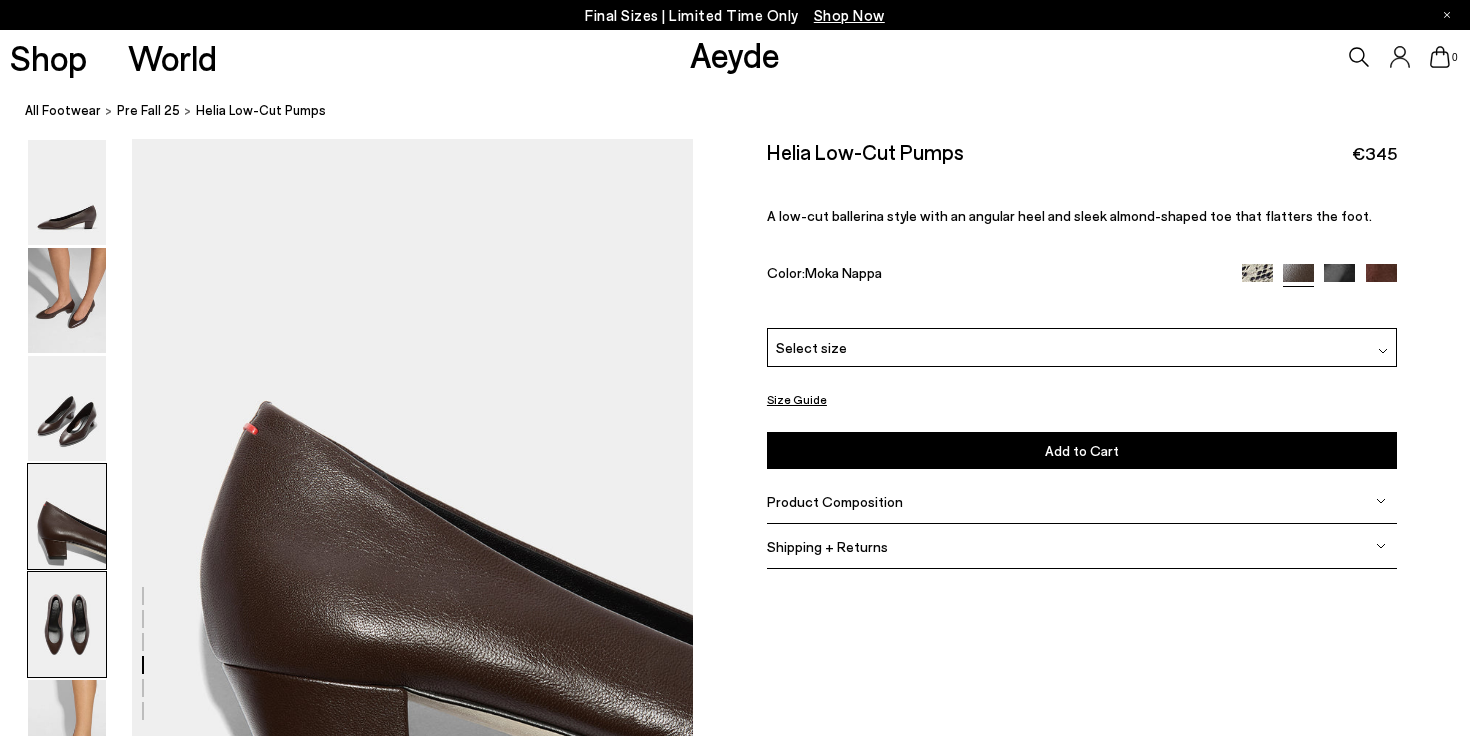 click at bounding box center [67, 624] 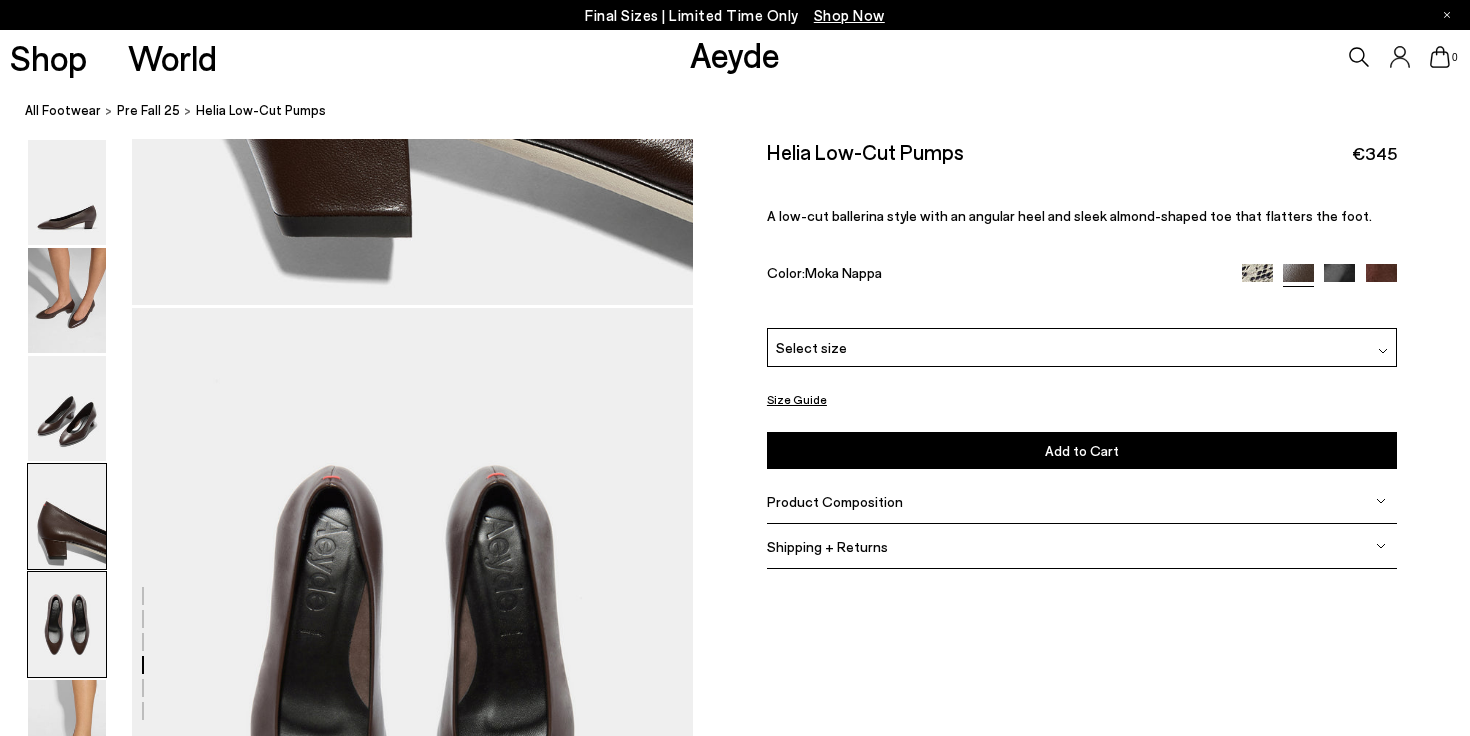 scroll, scrollTop: 2856, scrollLeft: 0, axis: vertical 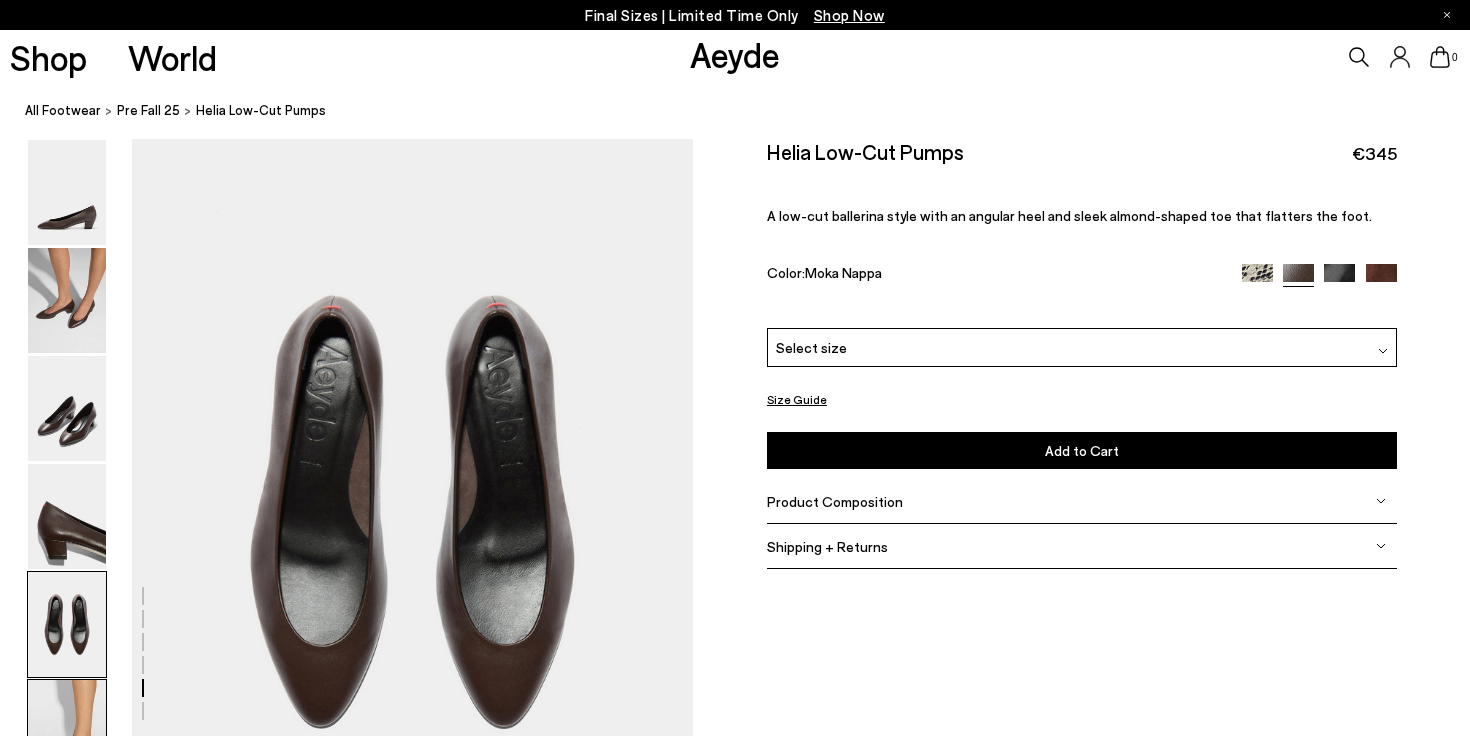 click at bounding box center [67, 732] 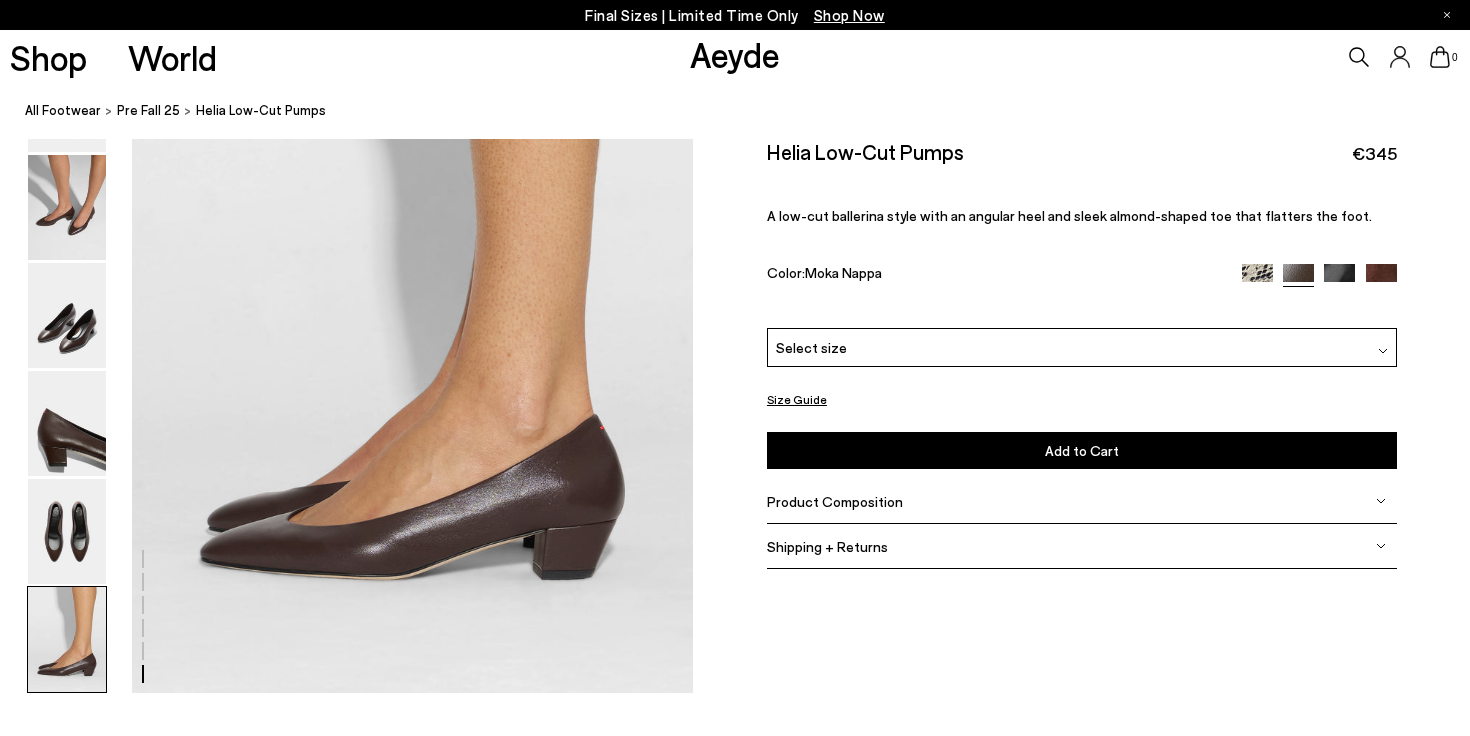 scroll, scrollTop: 3800, scrollLeft: 0, axis: vertical 